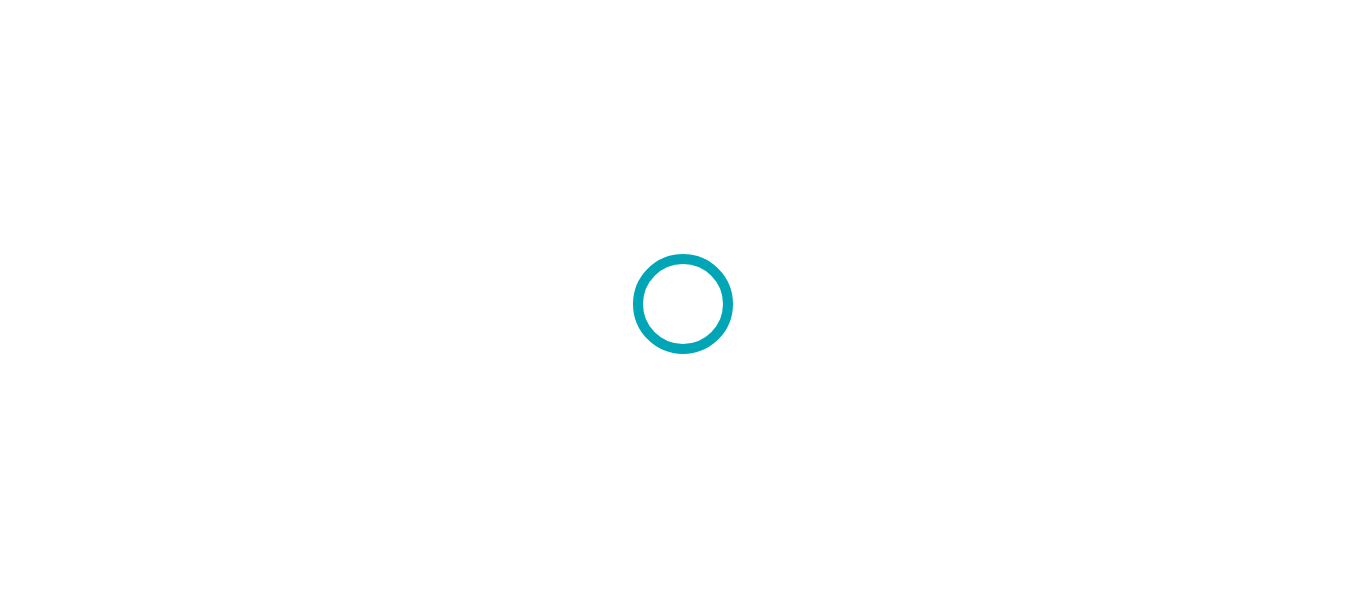 scroll, scrollTop: 0, scrollLeft: 0, axis: both 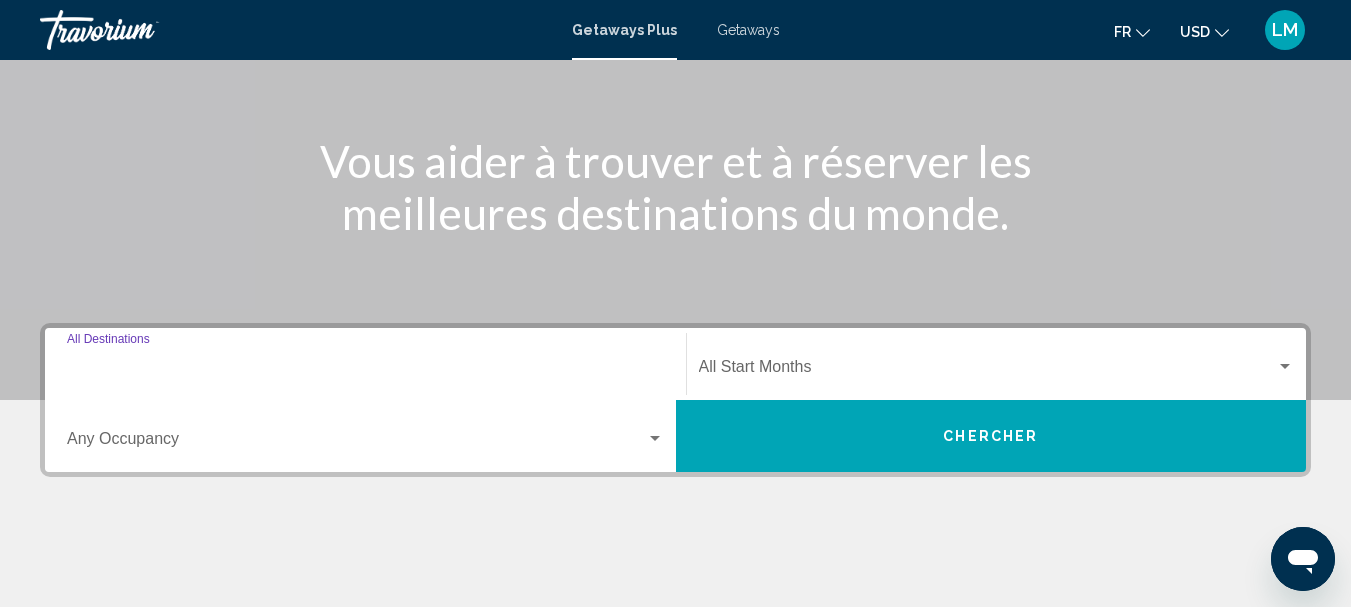 click on "Destination All Destinations" at bounding box center (365, 371) 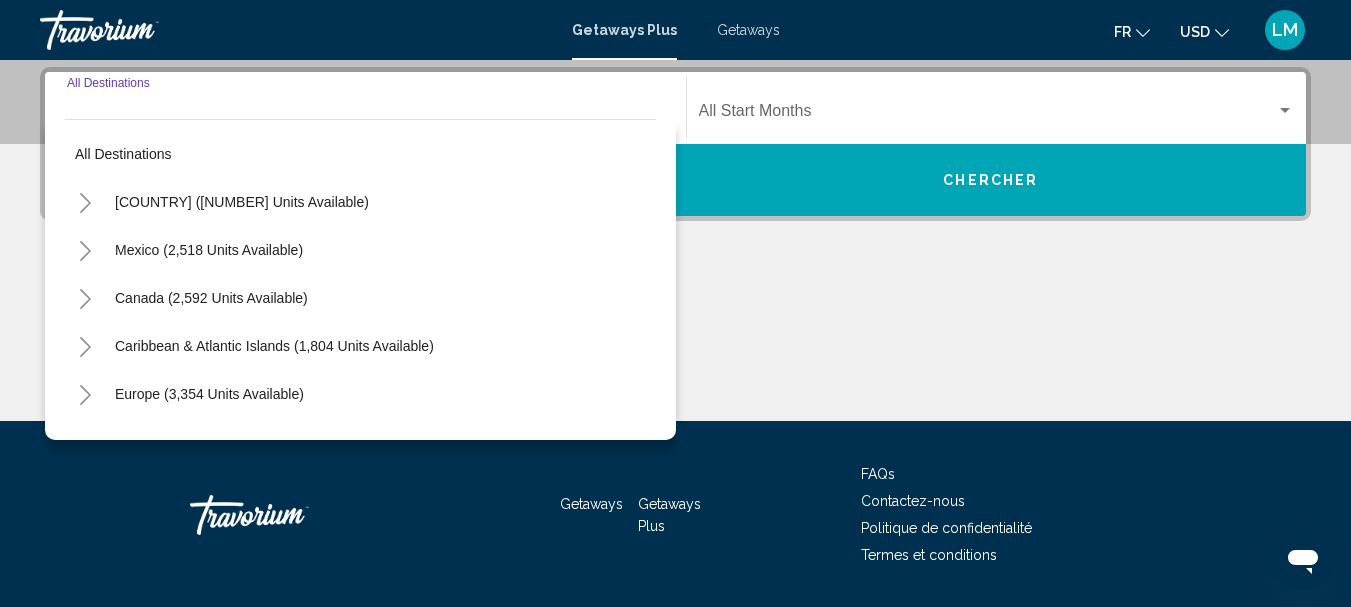 scroll, scrollTop: 458, scrollLeft: 0, axis: vertical 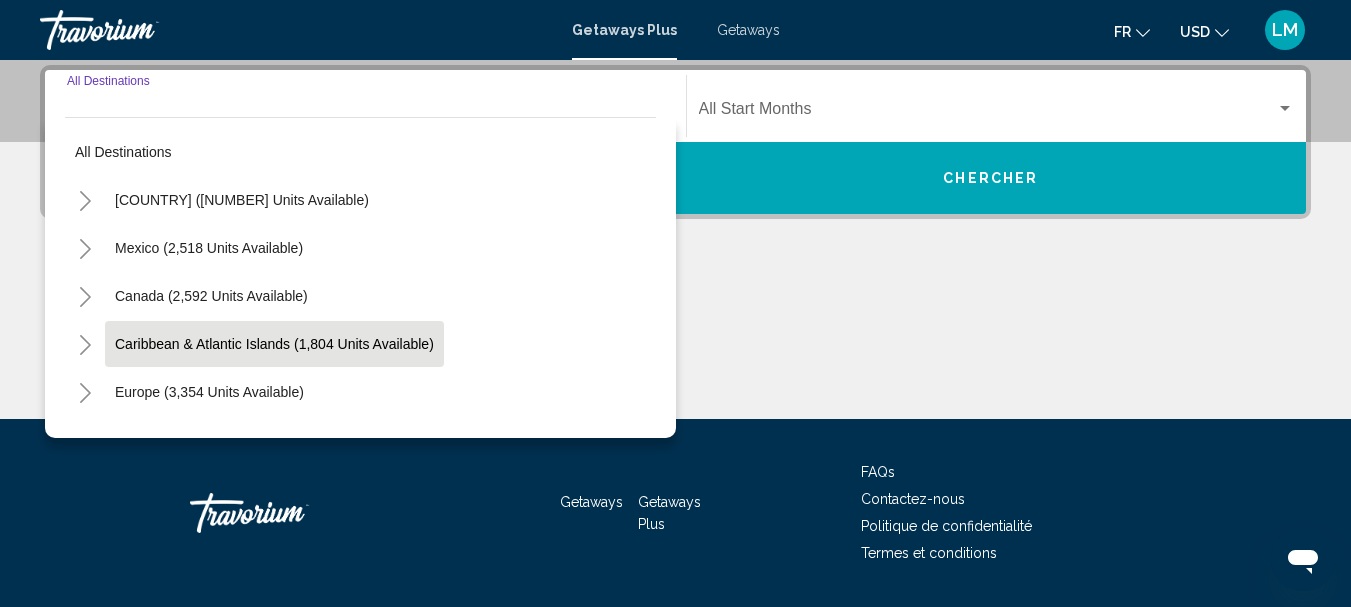 click on "Caribbean & Atlantic Islands (1,804 units available)" at bounding box center [209, 392] 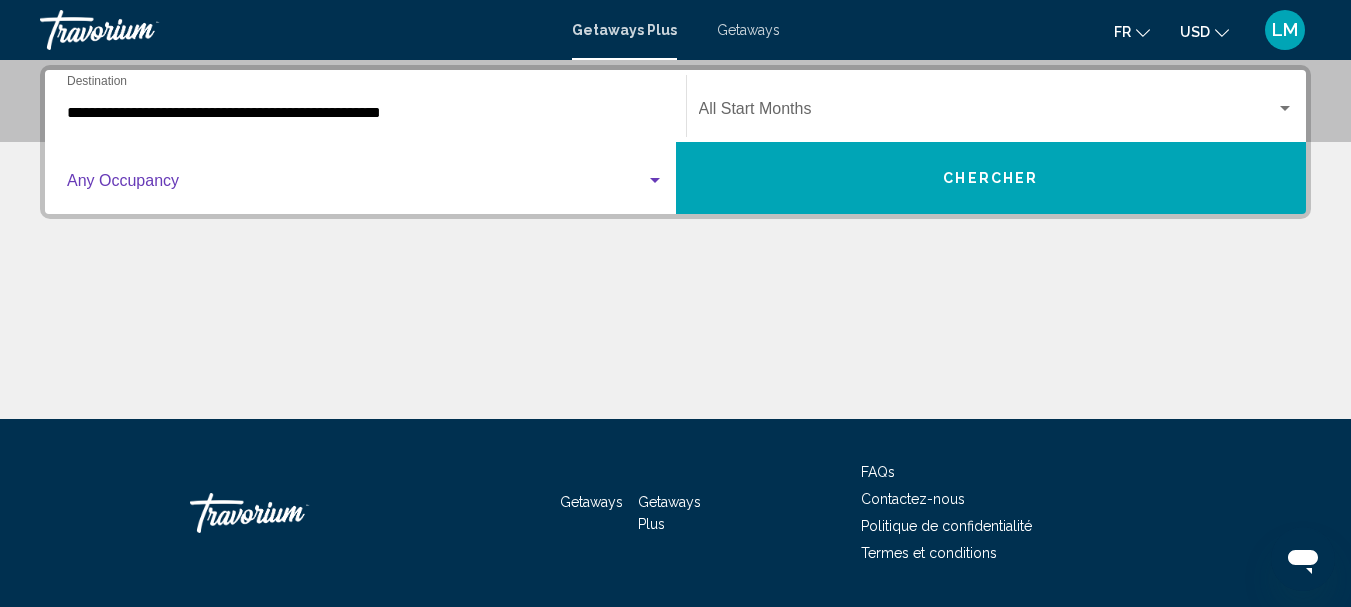 click at bounding box center [356, 185] 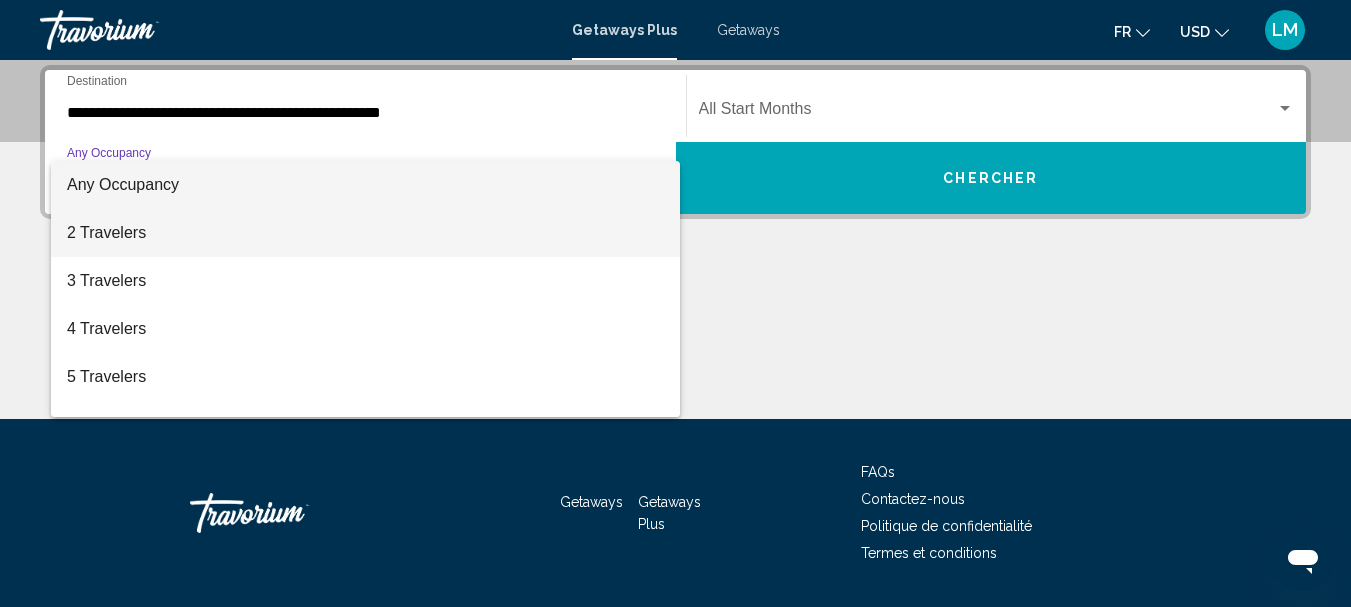 click on "2 Travelers" at bounding box center (365, 233) 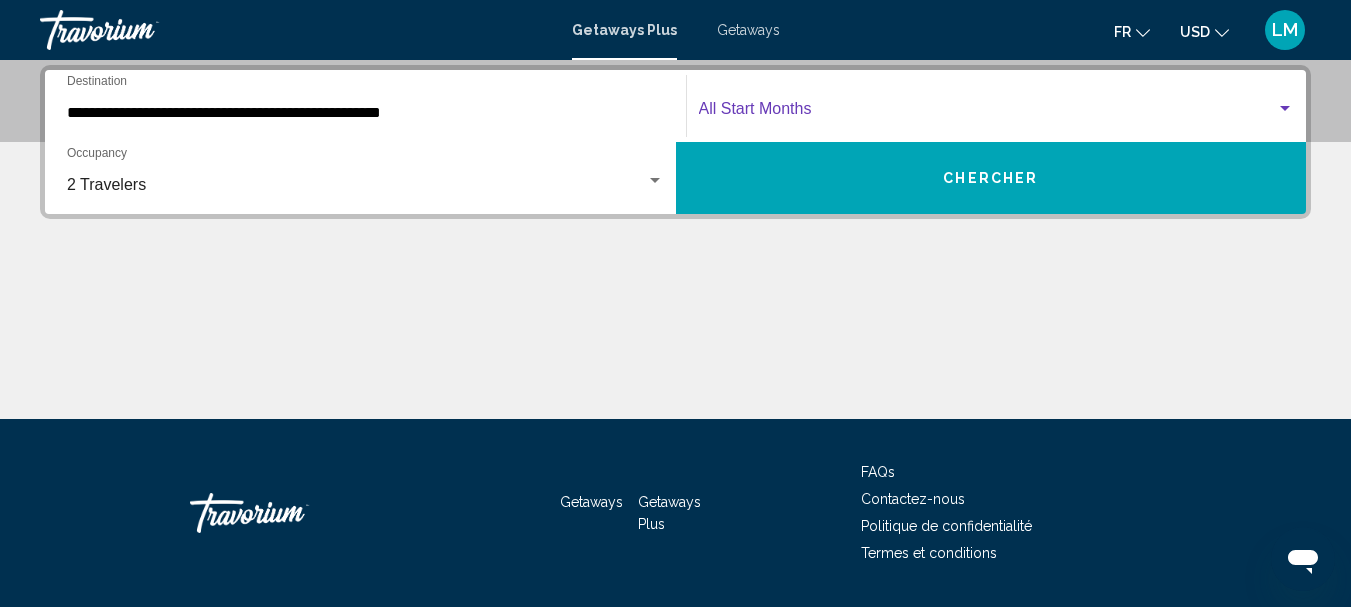 click at bounding box center [988, 113] 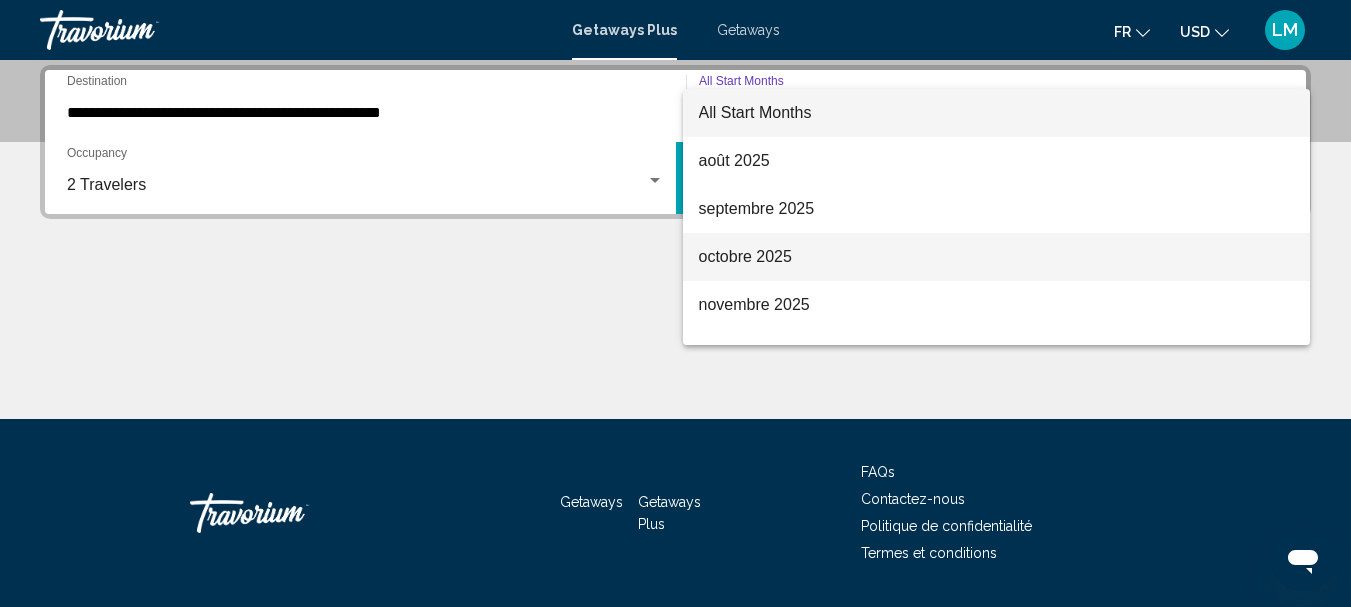 scroll, scrollTop: 200, scrollLeft: 0, axis: vertical 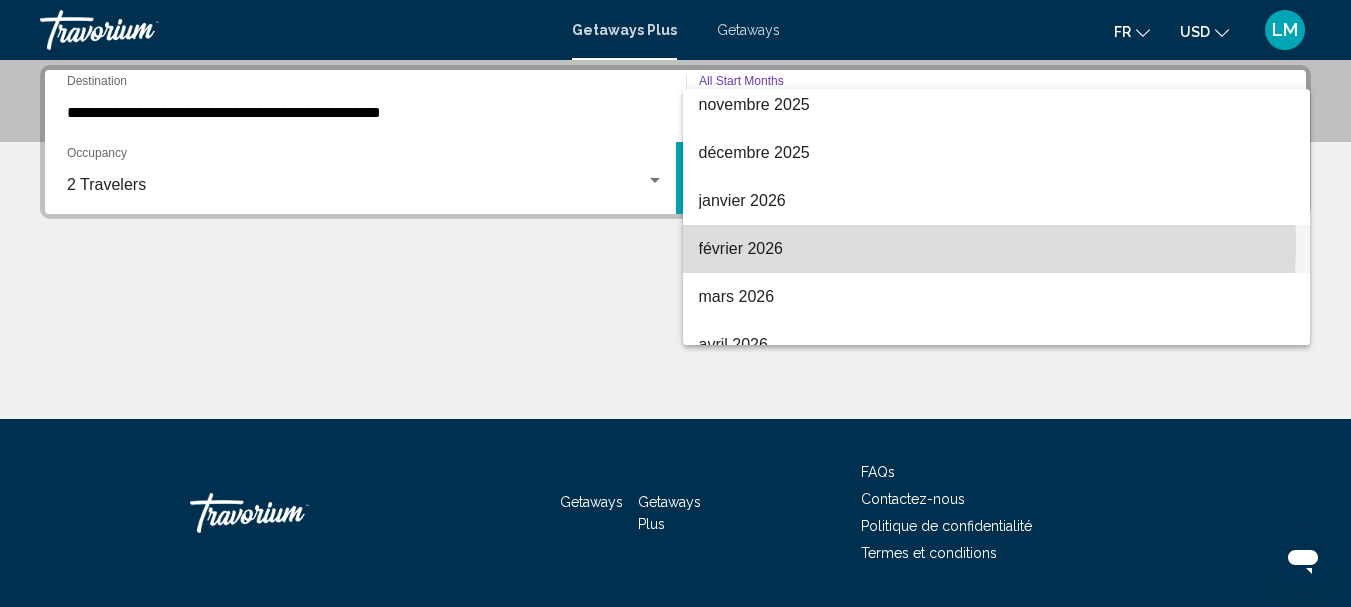 click on "février 2026" at bounding box center [997, 249] 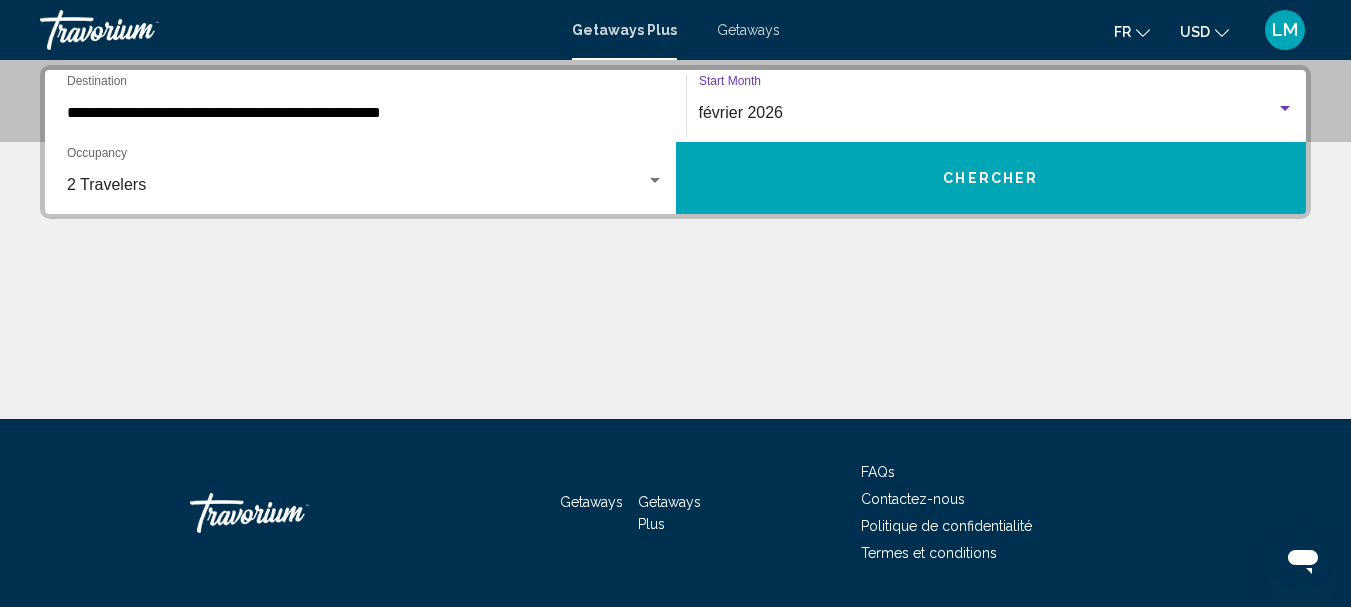 click on "Chercher" at bounding box center (991, 178) 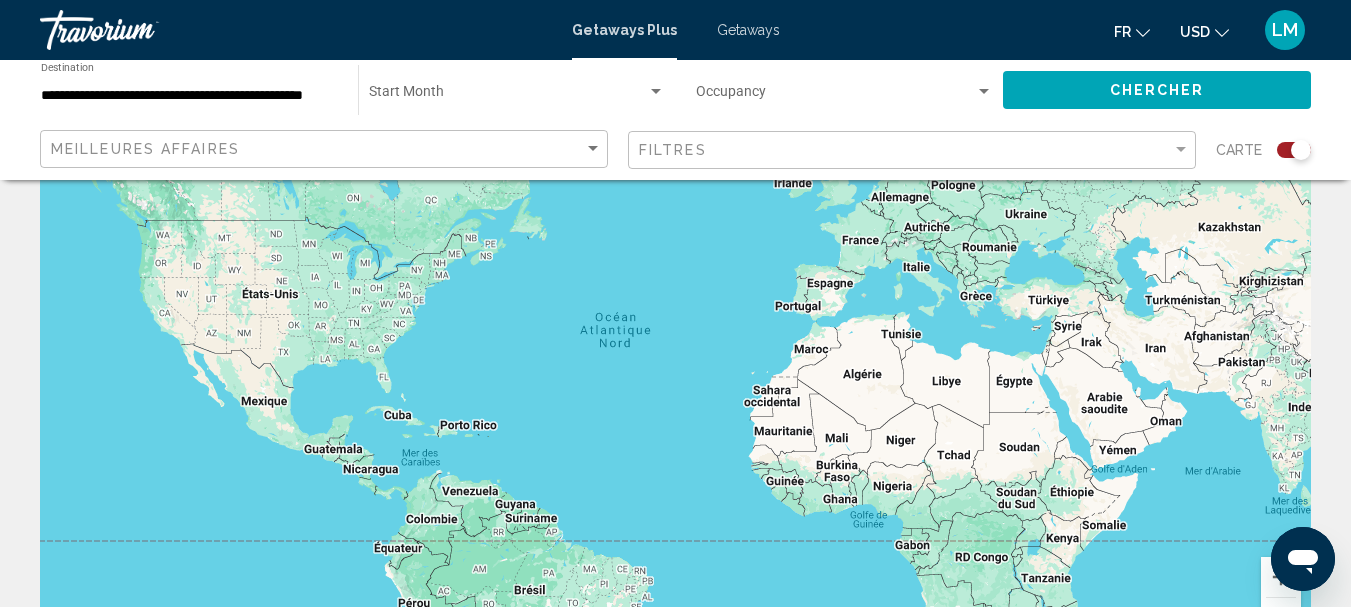 scroll, scrollTop: 300, scrollLeft: 0, axis: vertical 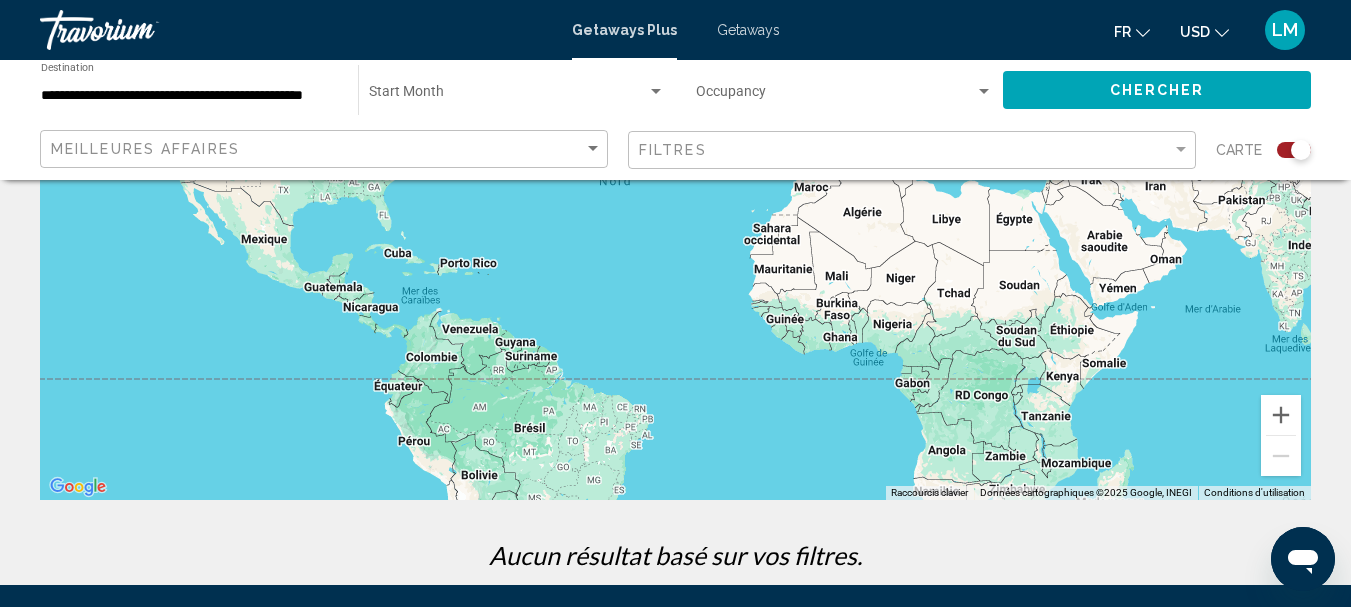 click at bounding box center (675, 200) 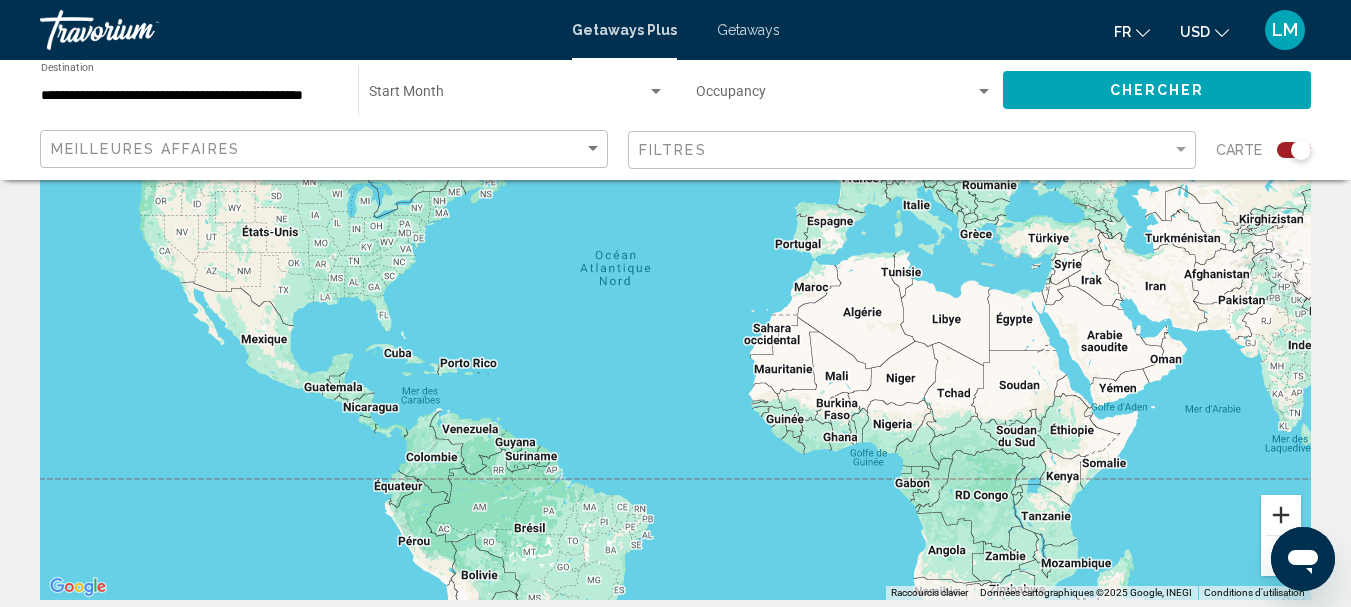 click at bounding box center [1281, 515] 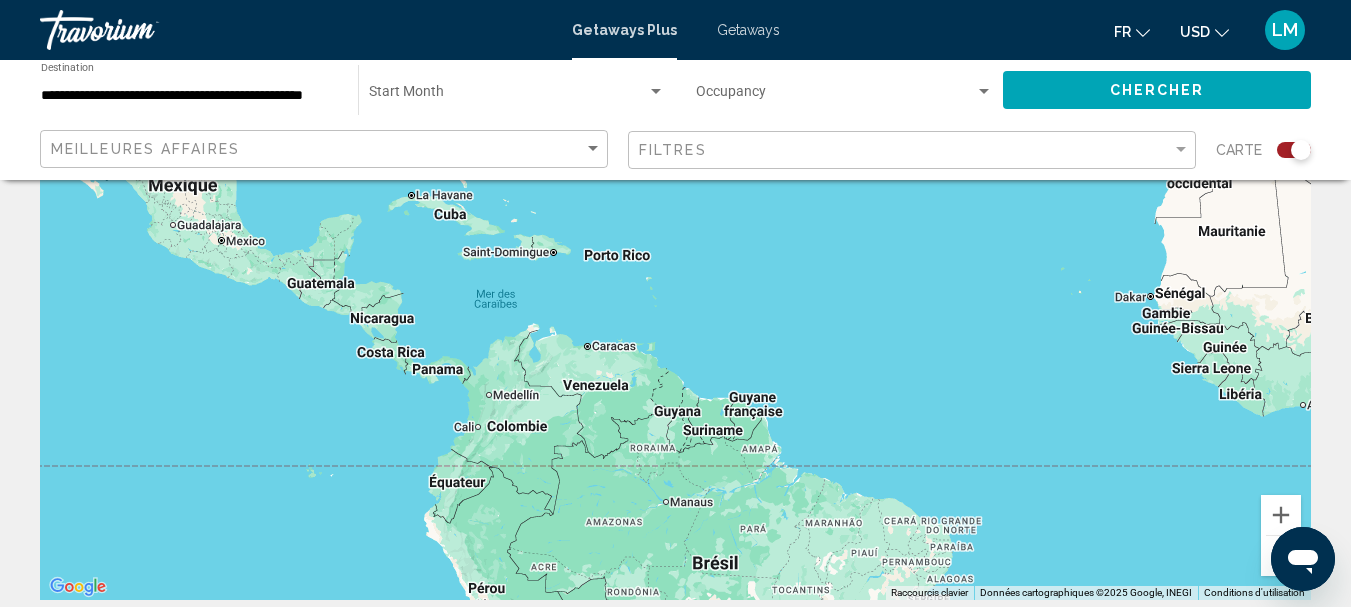 drag, startPoint x: 536, startPoint y: 437, endPoint x: 868, endPoint y: 247, distance: 382.5232 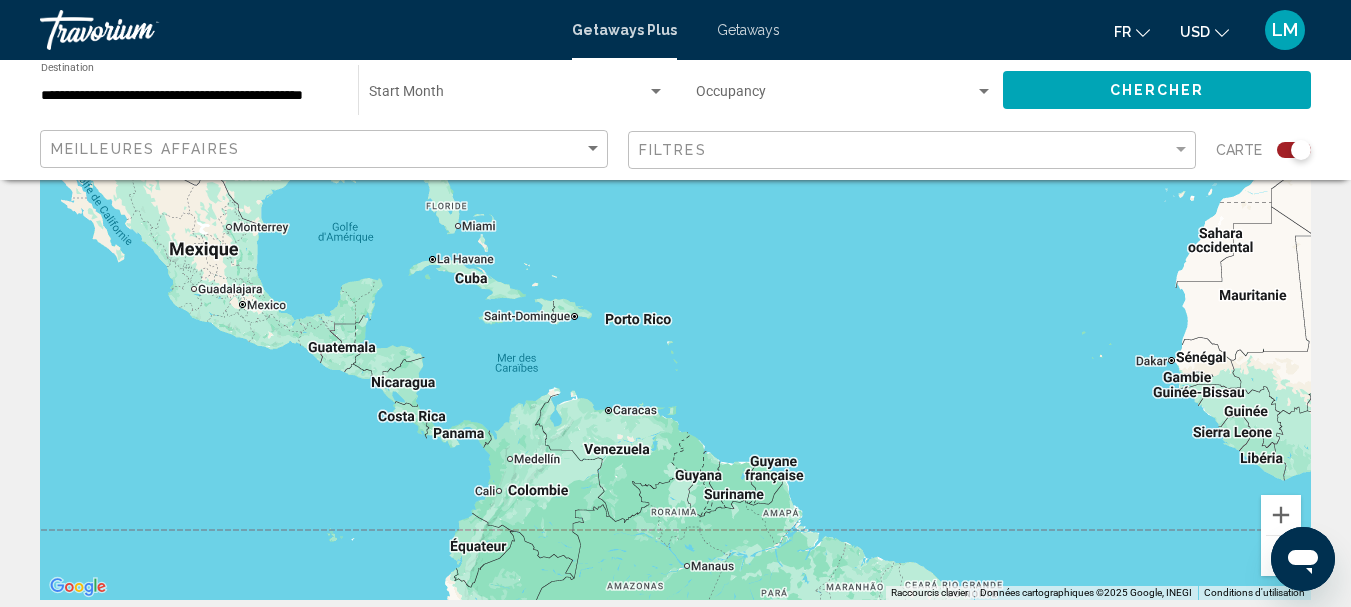 drag, startPoint x: 588, startPoint y: 306, endPoint x: 608, endPoint y: 365, distance: 62.297672 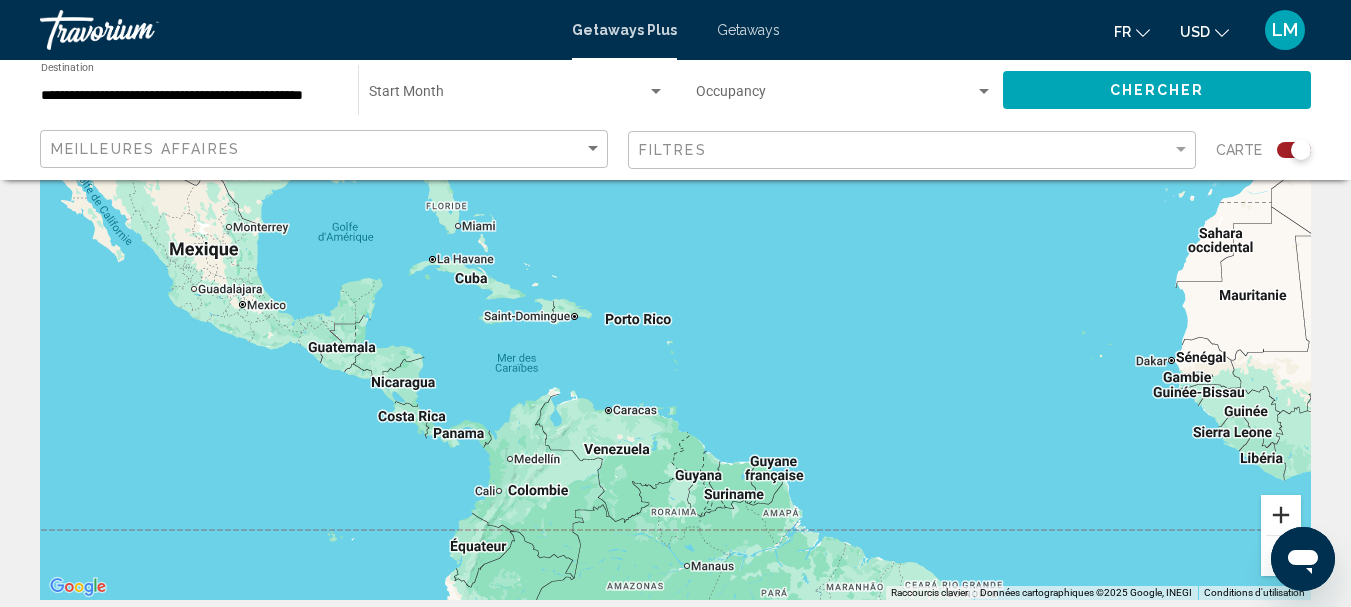 click at bounding box center [1281, 515] 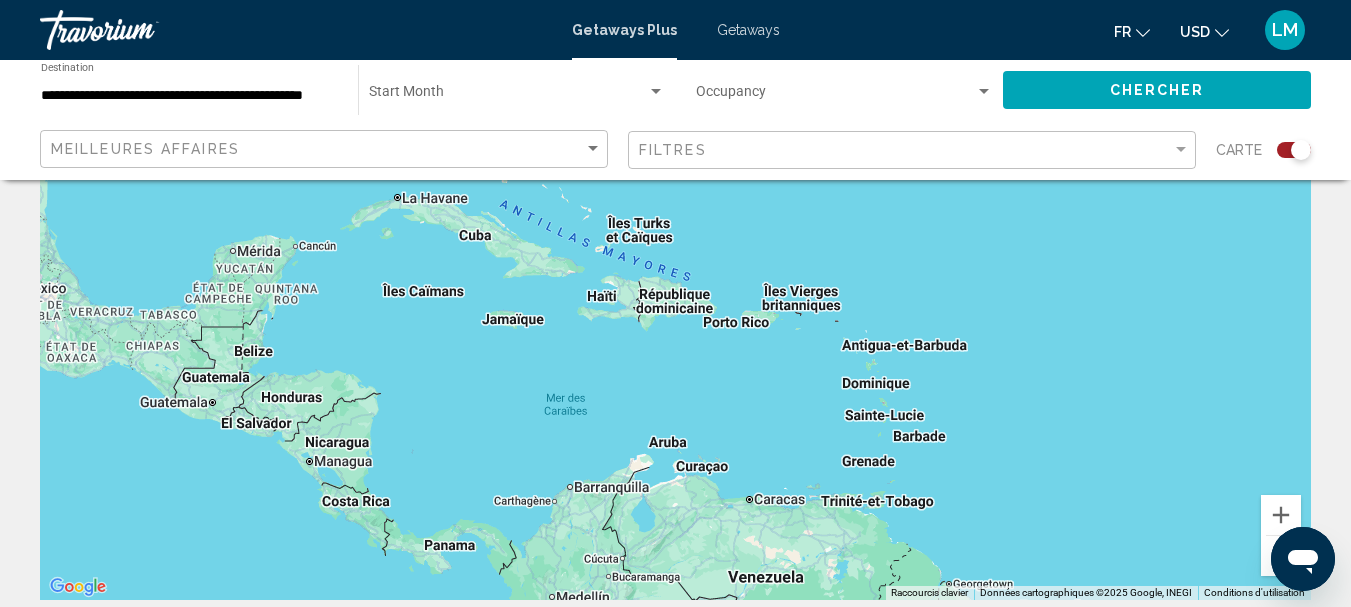 drag, startPoint x: 492, startPoint y: 407, endPoint x: 700, endPoint y: 385, distance: 209.16023 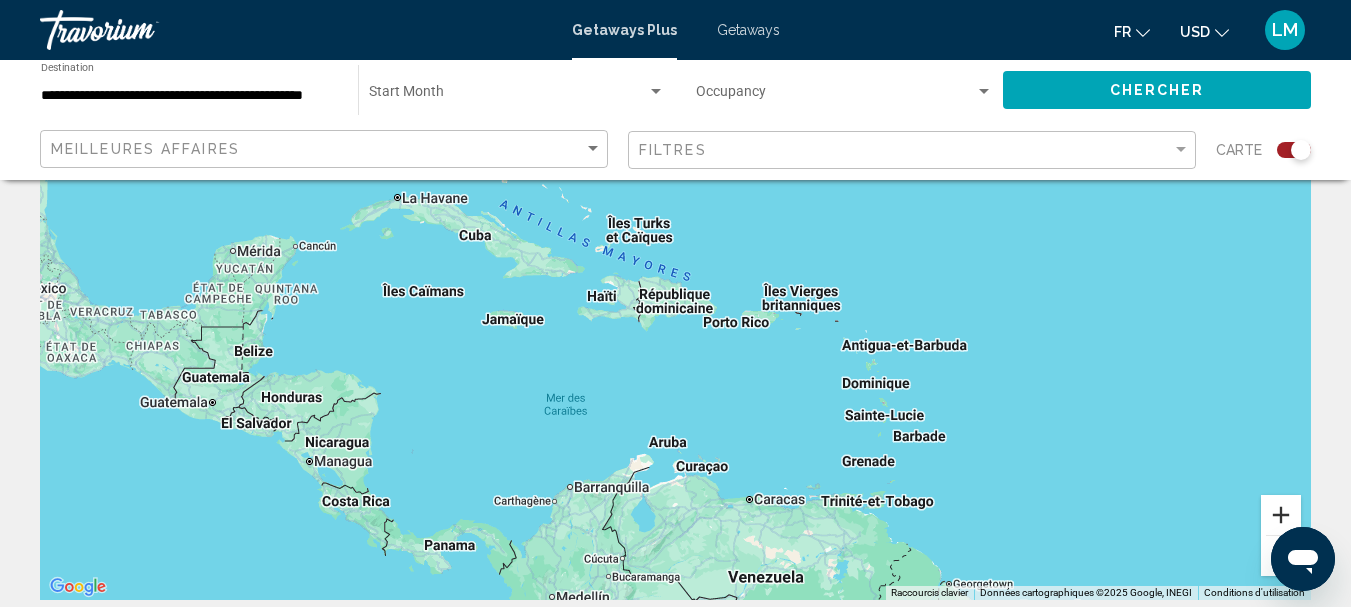 click at bounding box center (1281, 515) 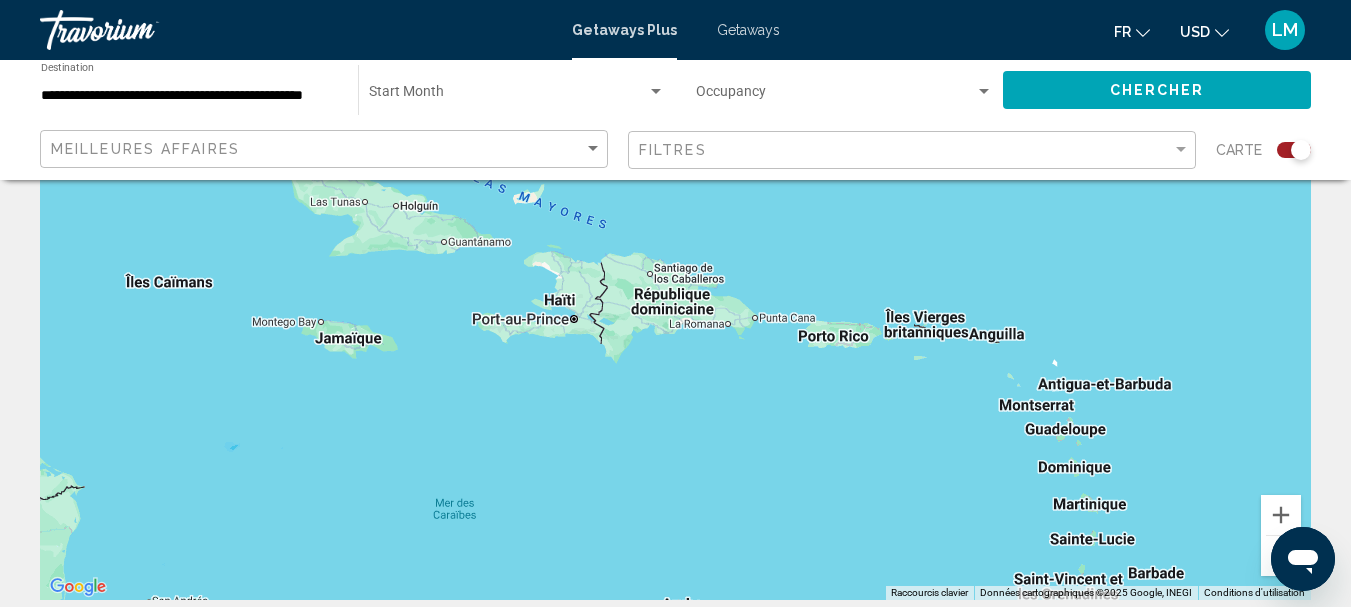 click at bounding box center [675, 300] 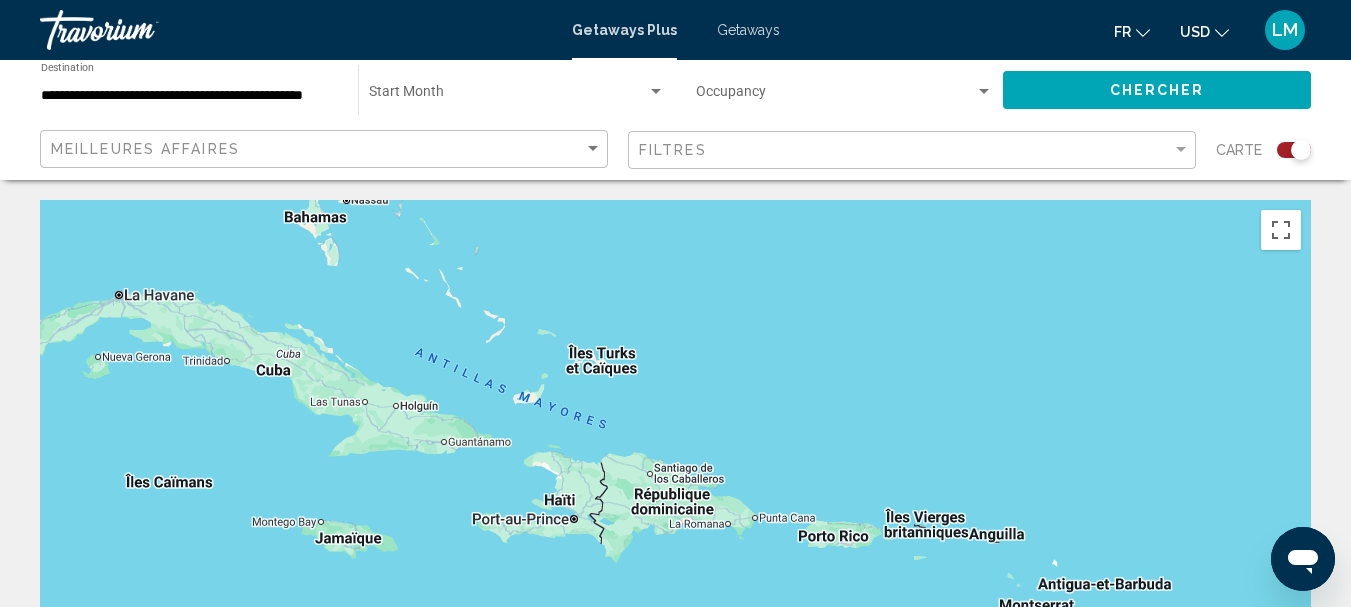 scroll, scrollTop: 100, scrollLeft: 0, axis: vertical 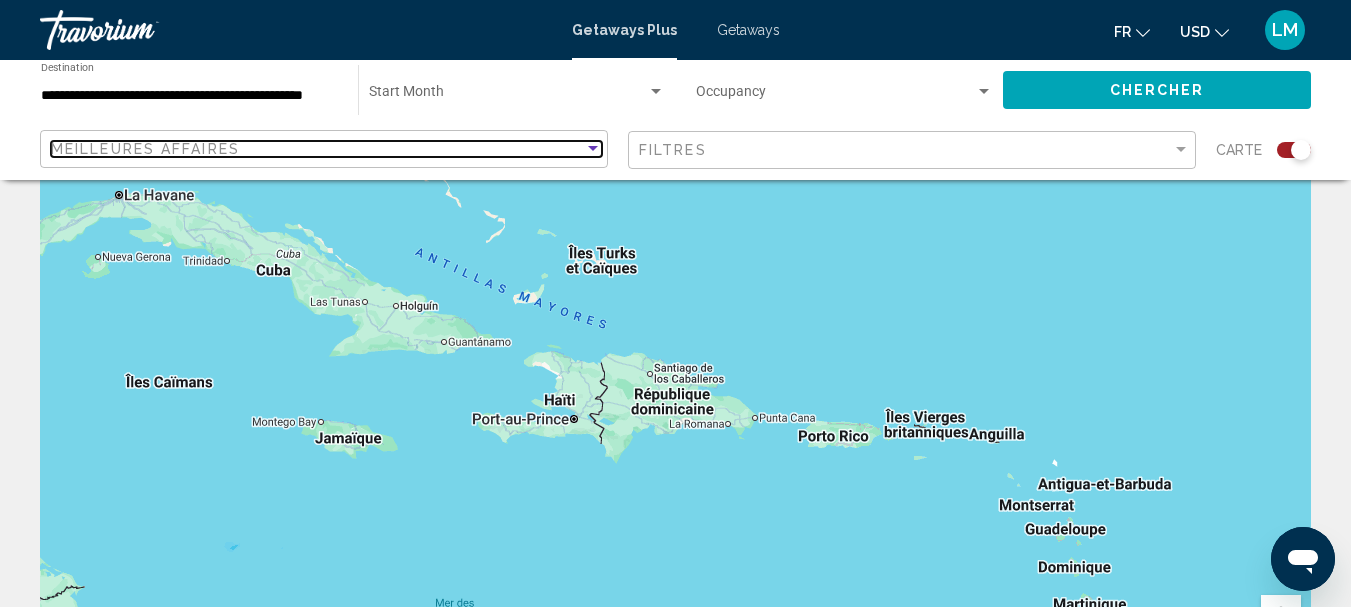 click on "Meilleures affaires" at bounding box center (317, 149) 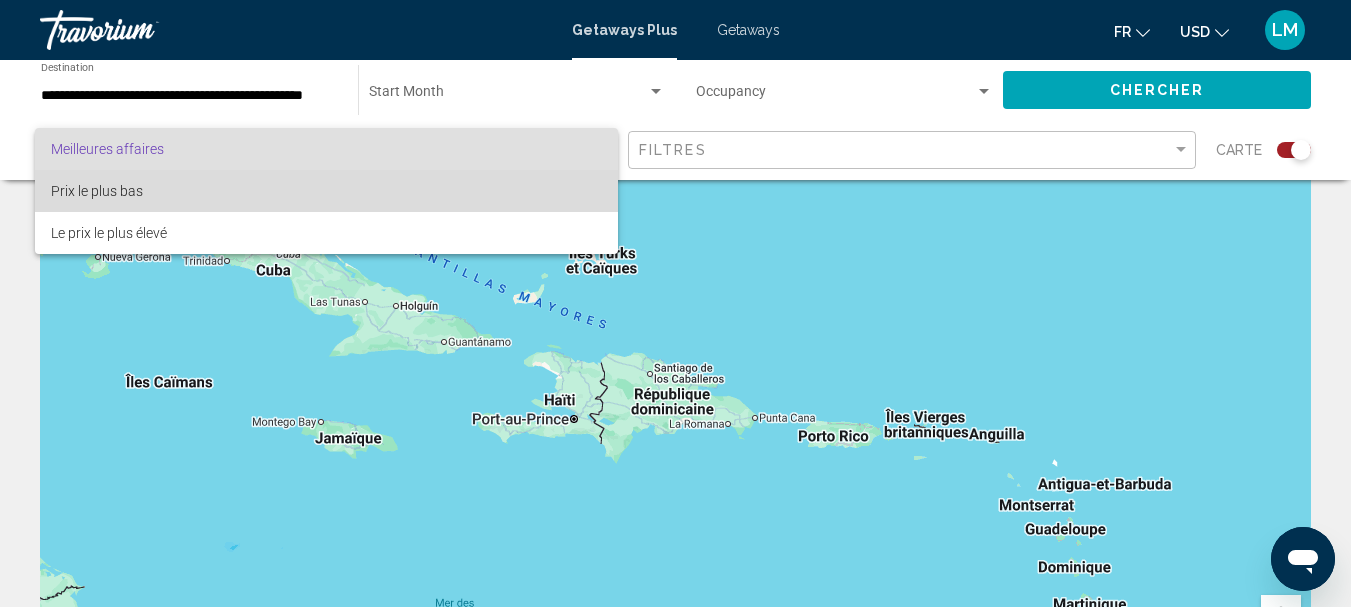 click on "Prix ​​le plus bas" at bounding box center (326, 191) 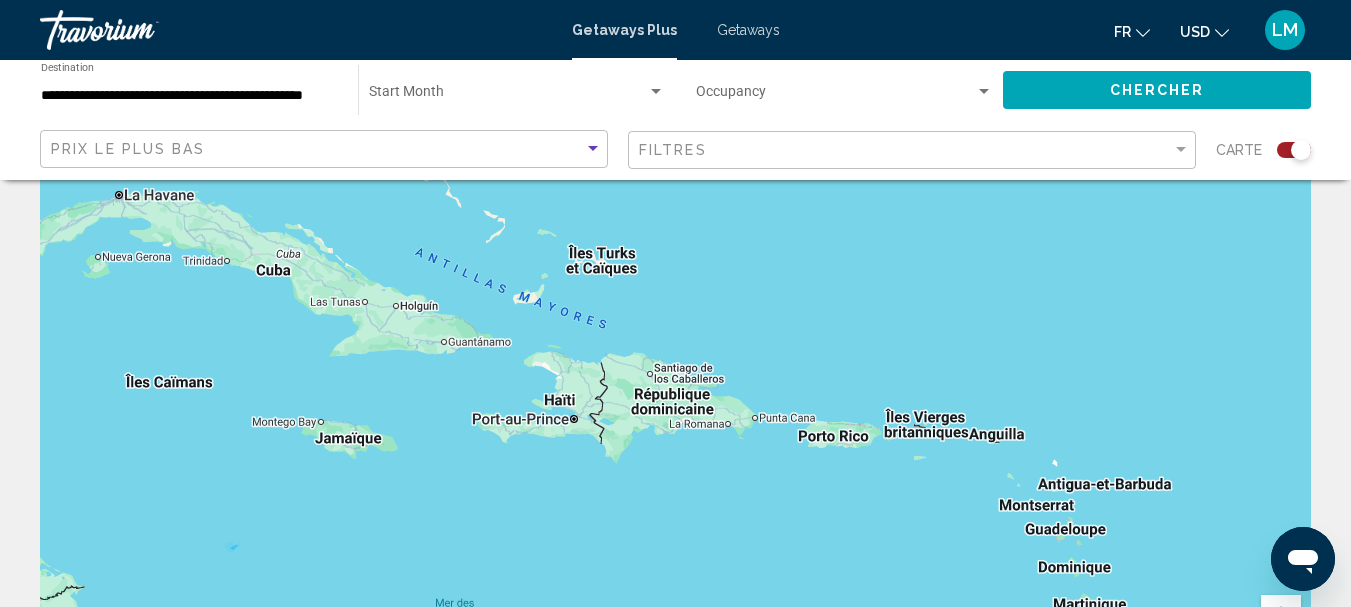 click on "Filtres" 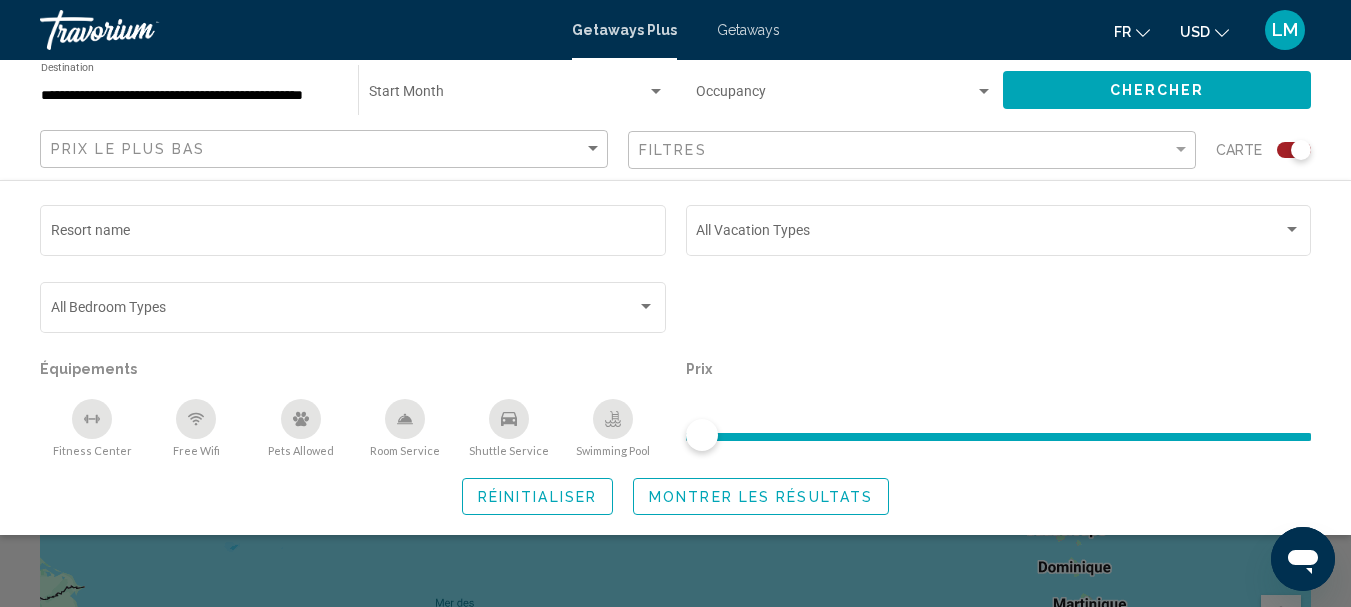 click on "Chercher" 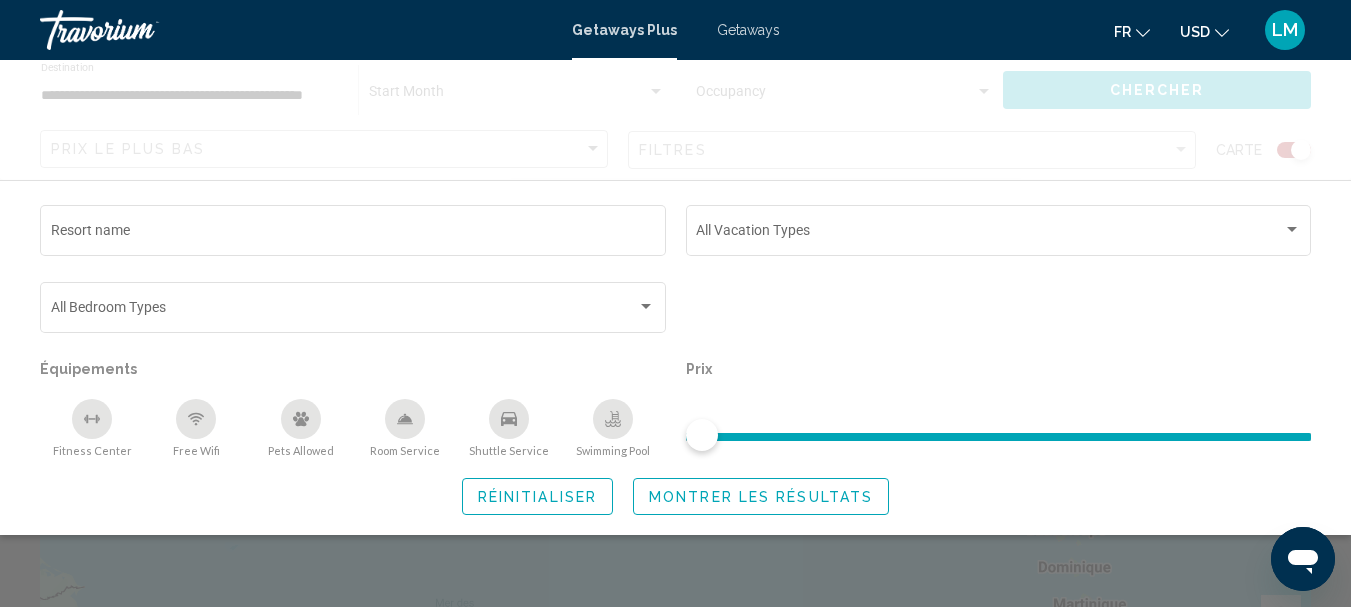 scroll, scrollTop: 0, scrollLeft: 0, axis: both 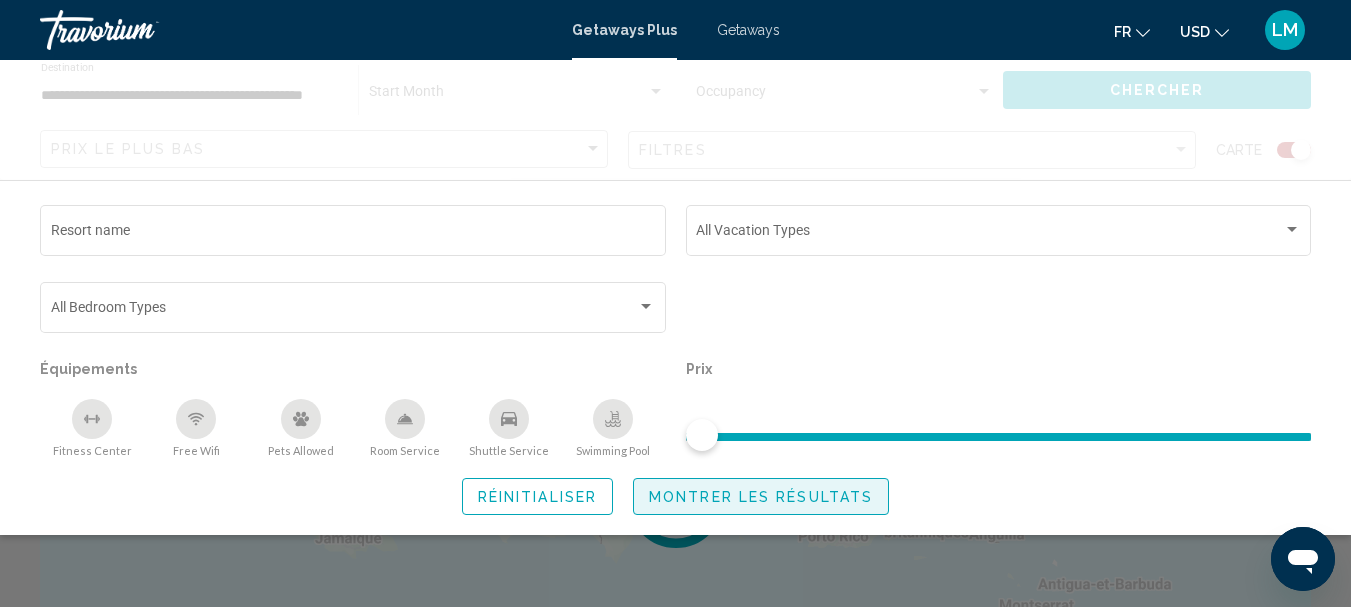 click on "Montrer les résultats" 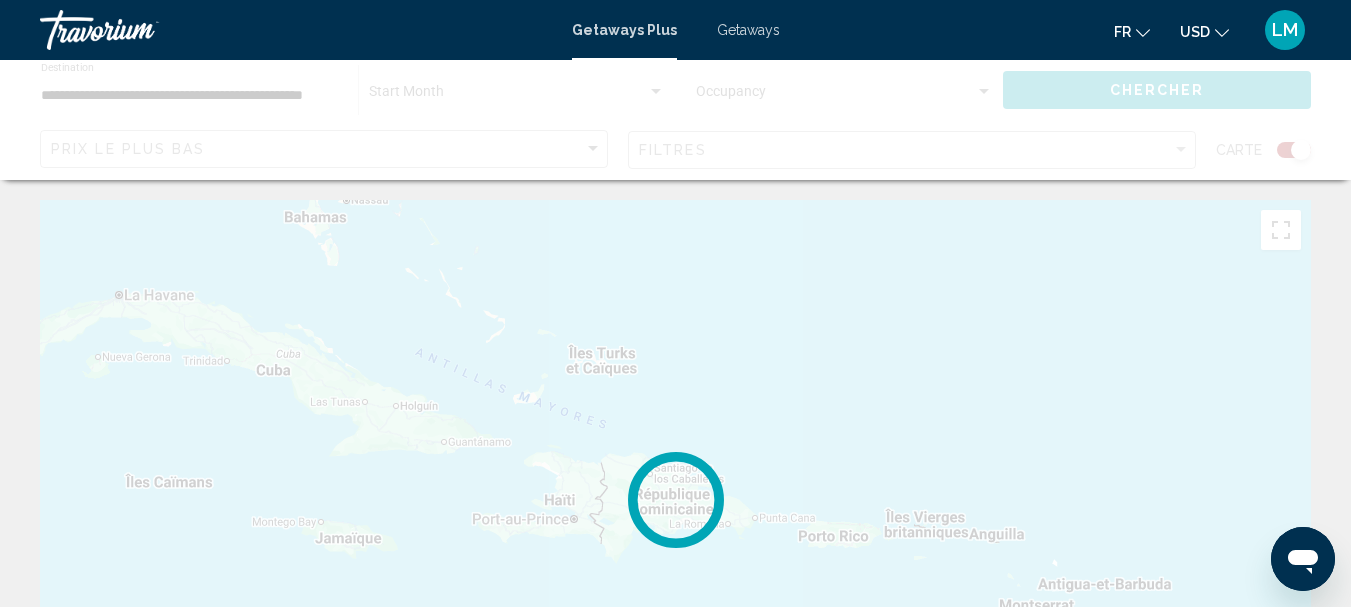 click 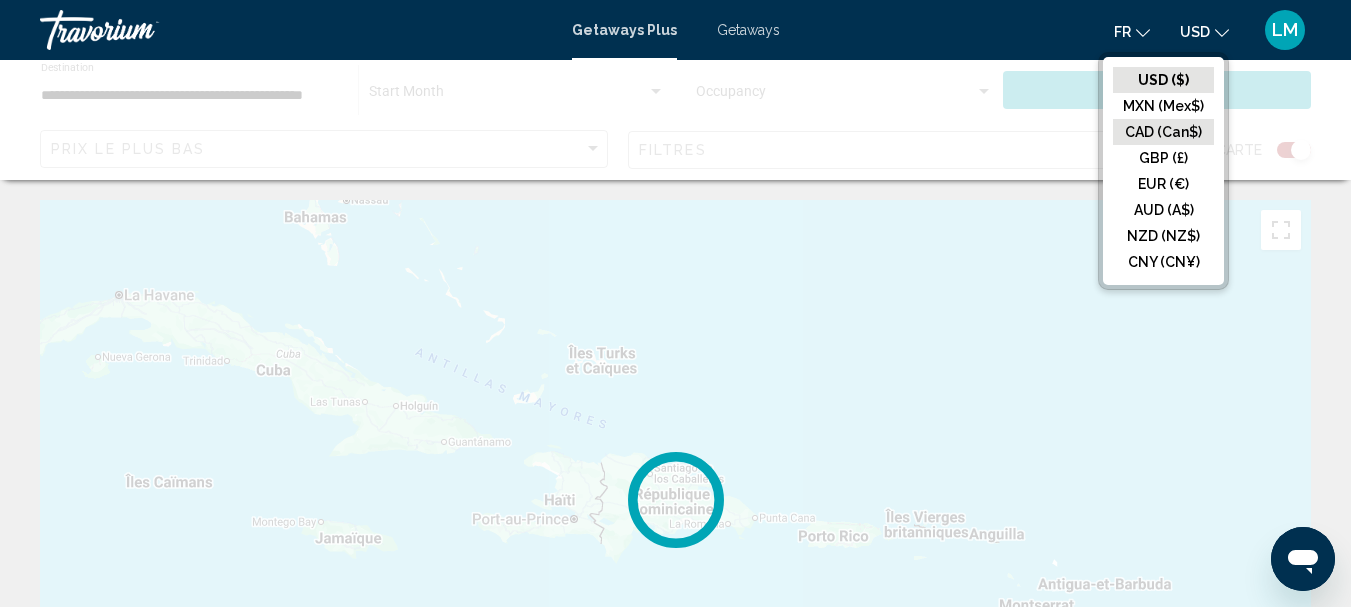 click on "CAD (Can$)" 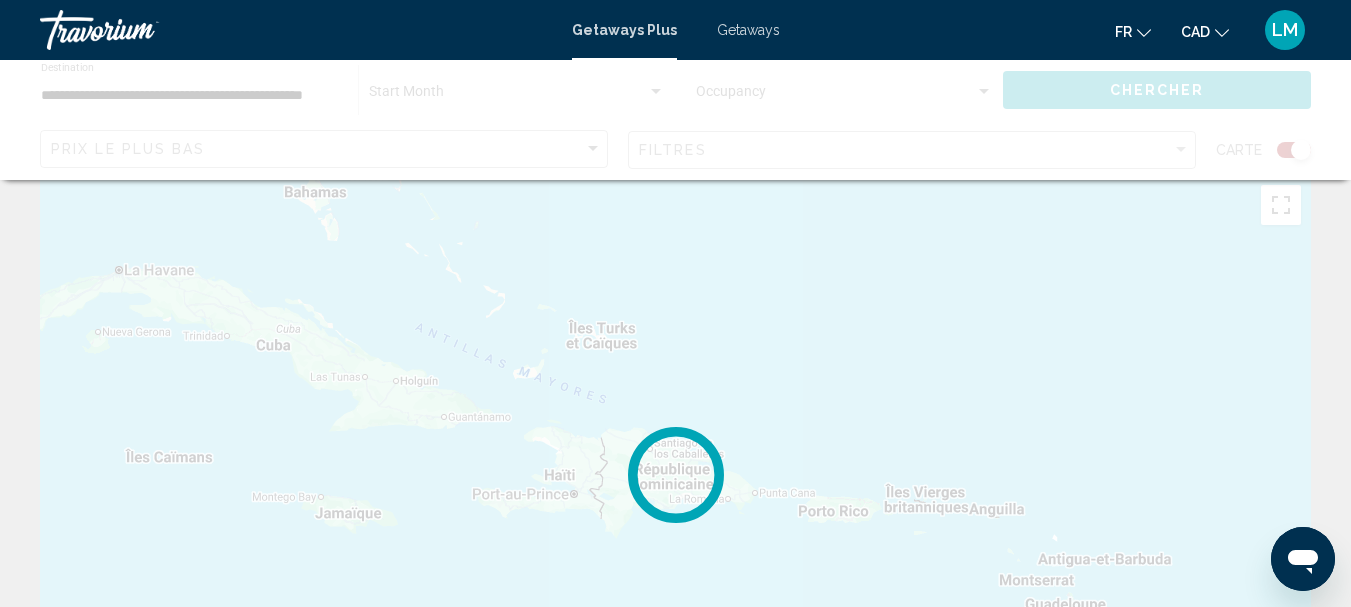 scroll, scrollTop: 0, scrollLeft: 0, axis: both 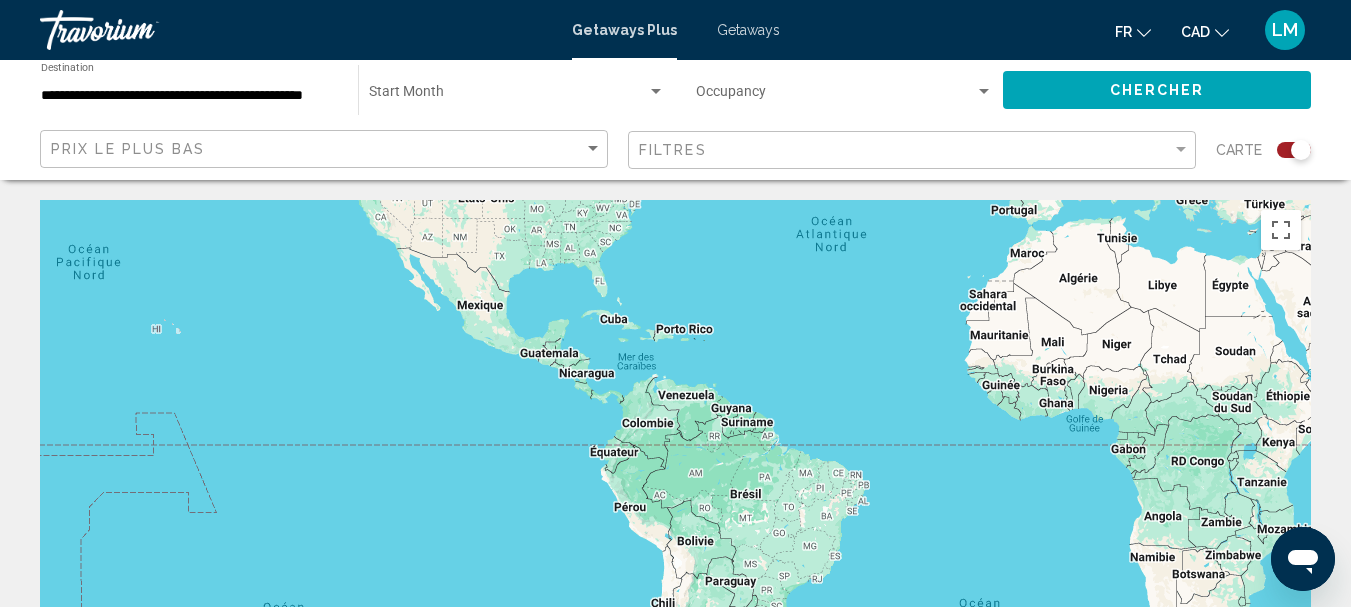 drag, startPoint x: 680, startPoint y: 443, endPoint x: 695, endPoint y: 300, distance: 143.78456 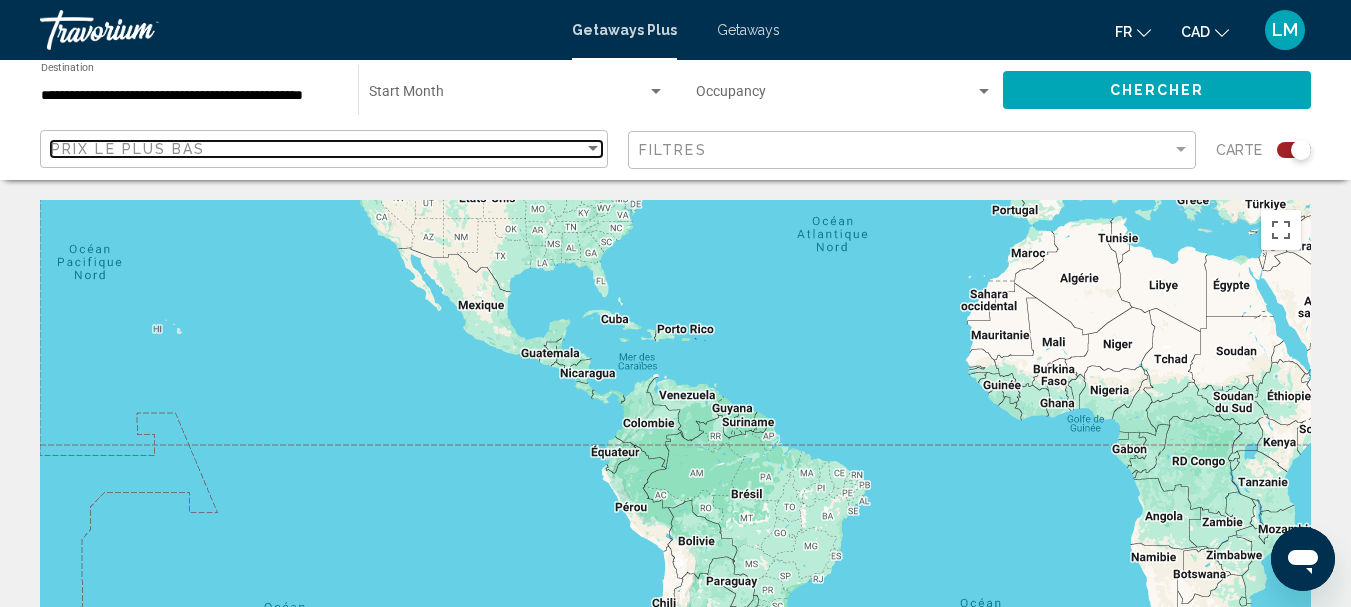 click on "Prix ​​le plus bas" at bounding box center (317, 149) 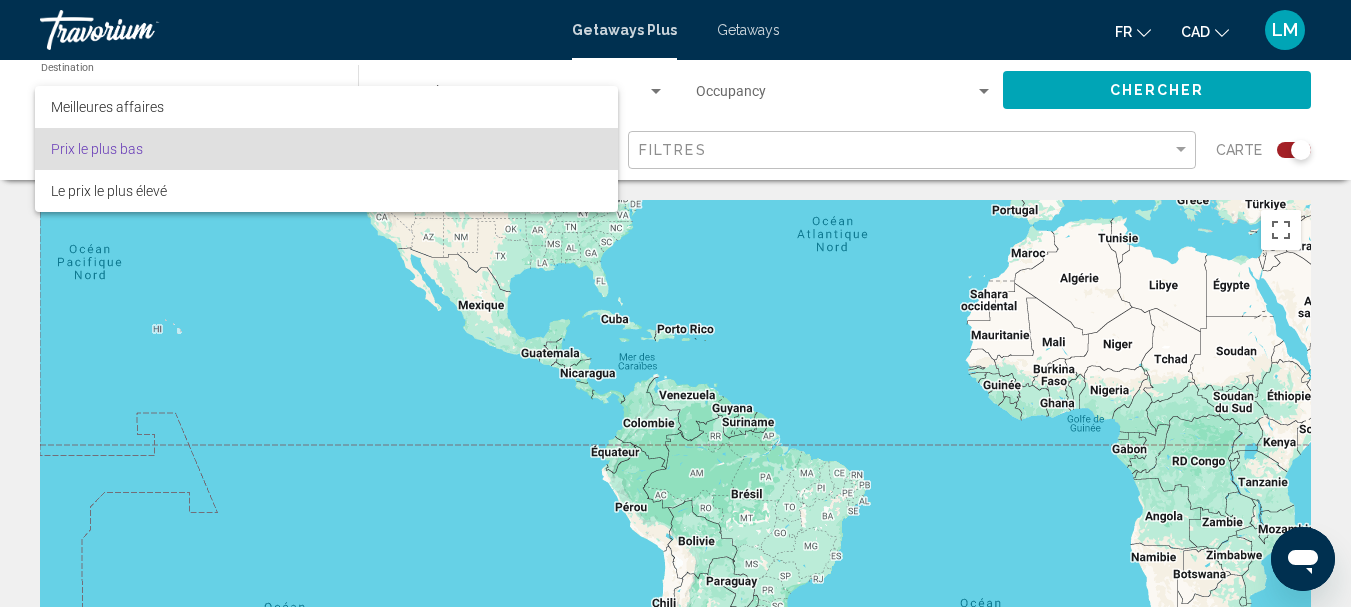 click on "Prix ​​le plus bas" at bounding box center (326, 149) 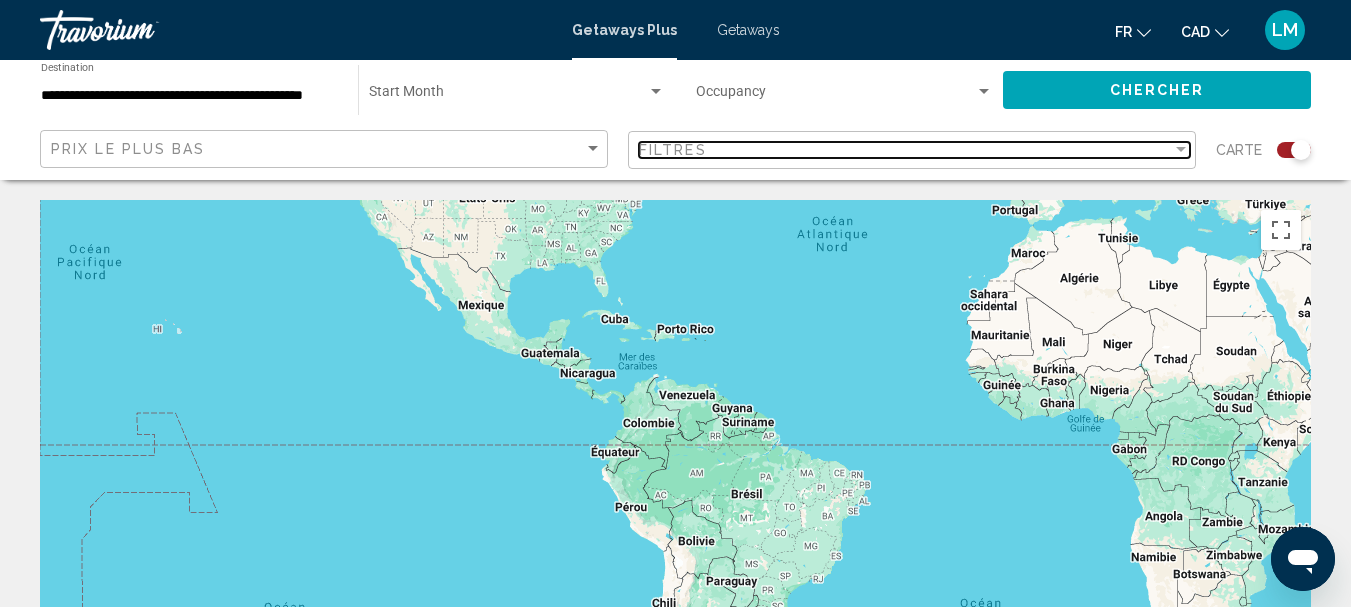 click on "Filtres" at bounding box center [673, 150] 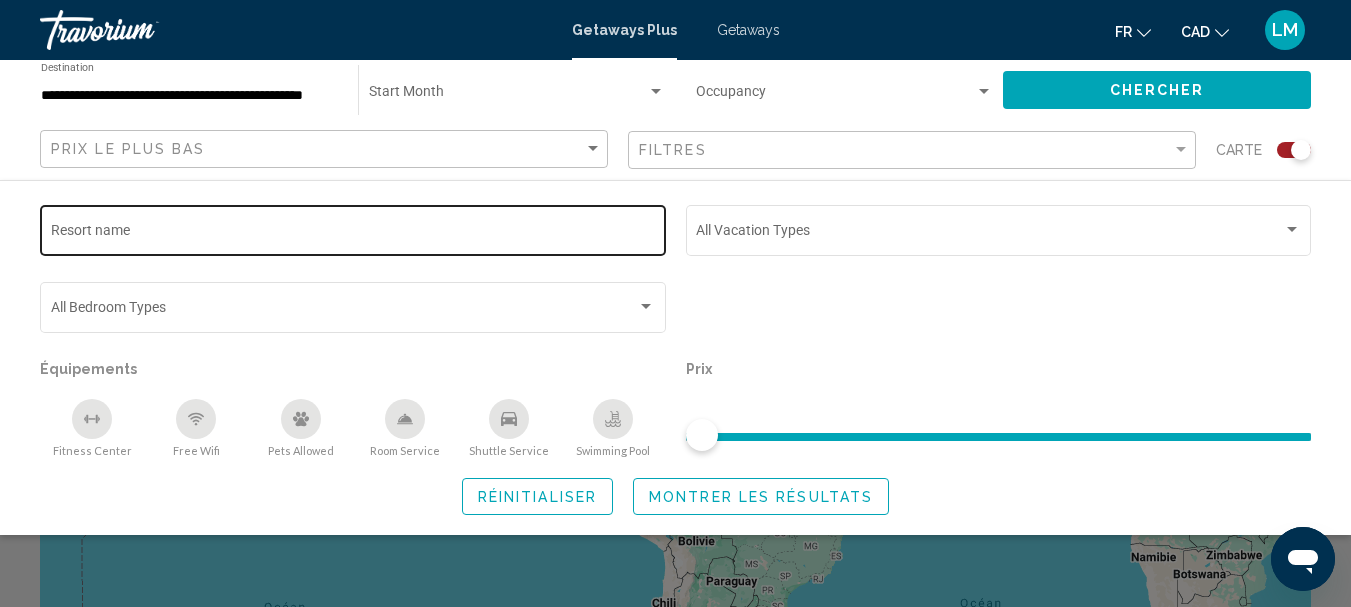 click on "Resort name" 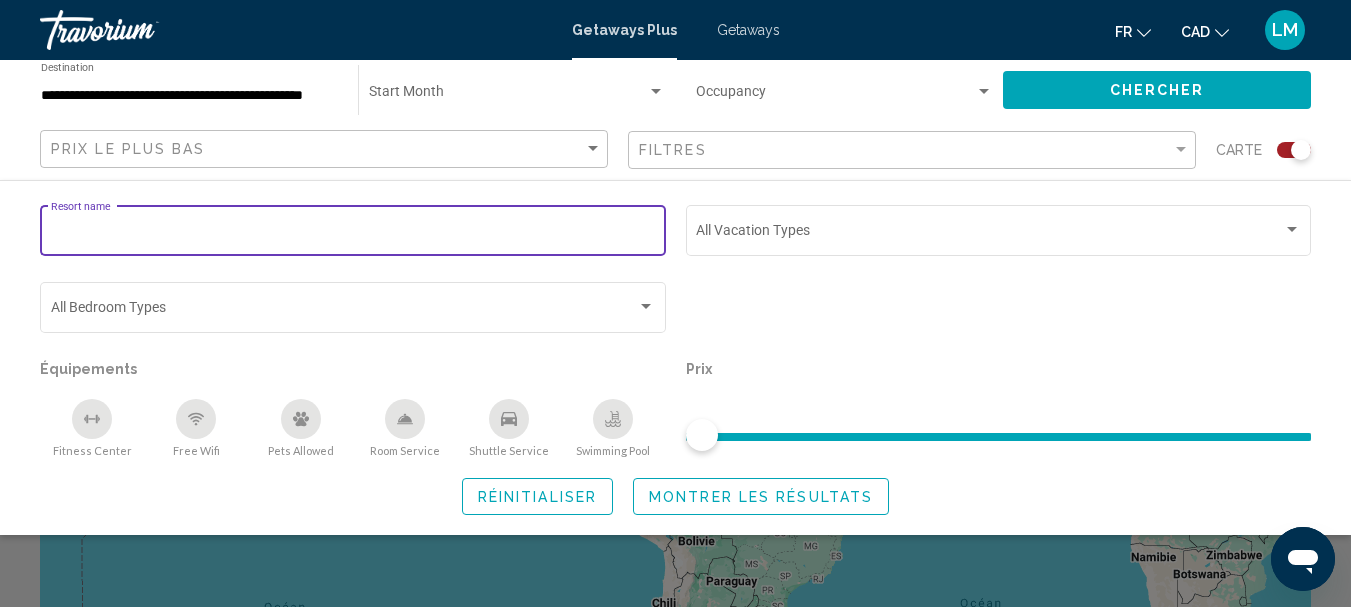click on "Resort name" 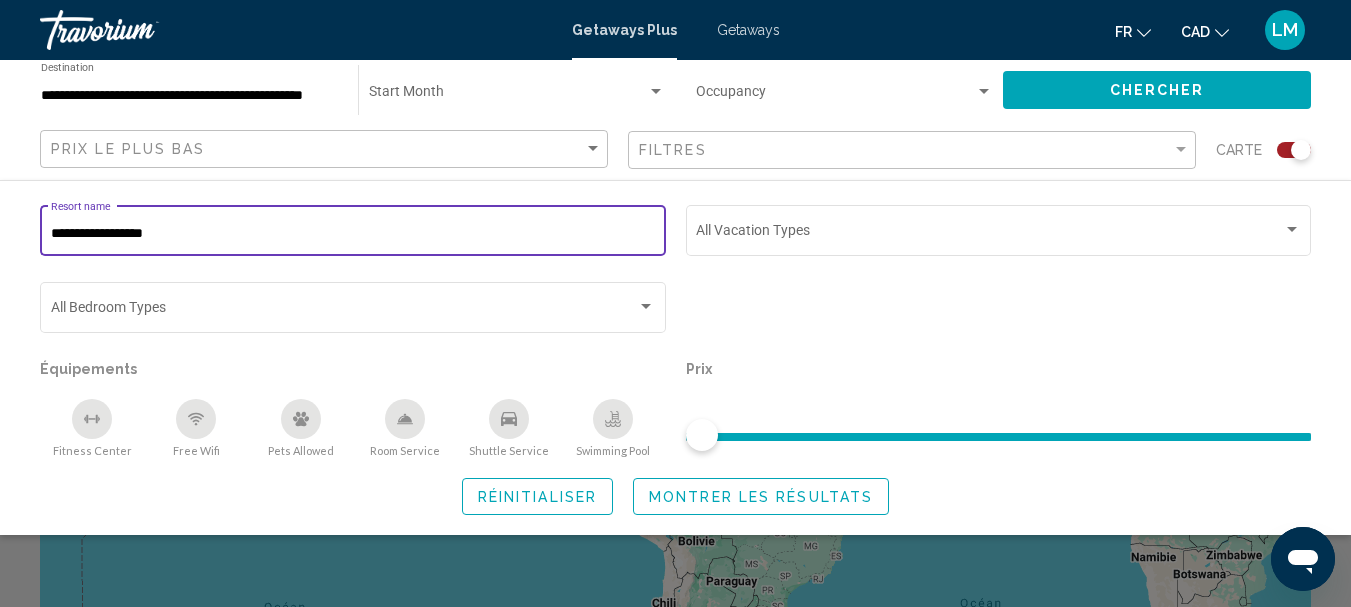 type on "**********" 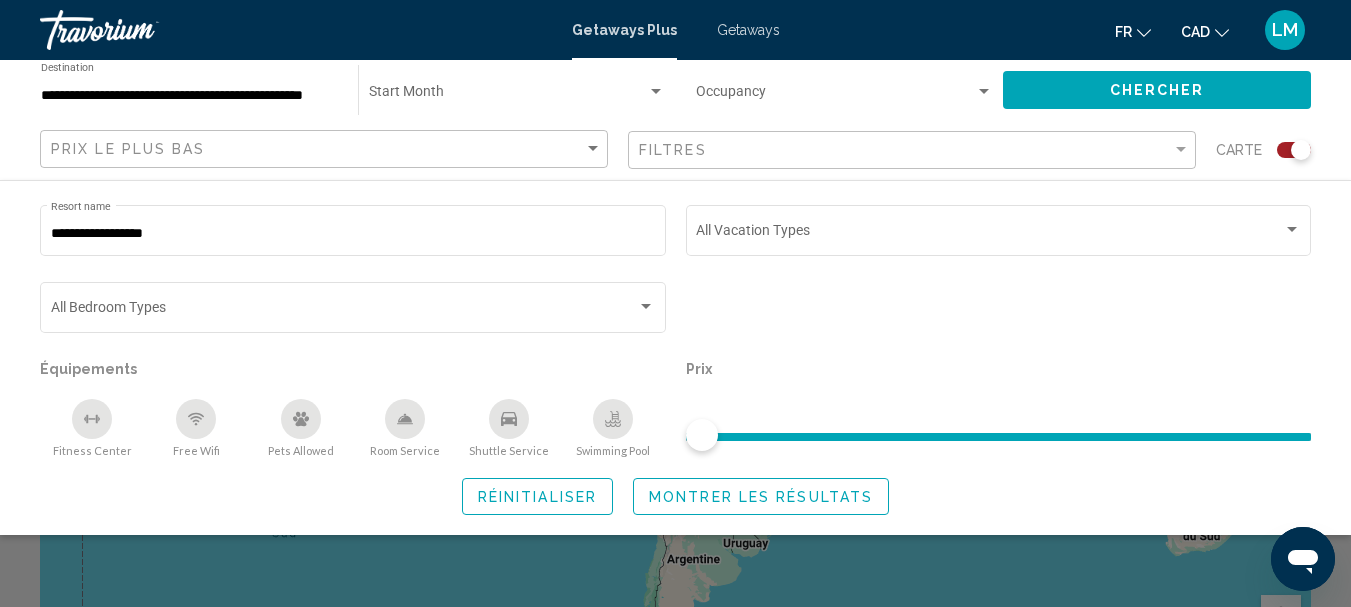 drag, startPoint x: 706, startPoint y: 437, endPoint x: 950, endPoint y: 456, distance: 244.73863 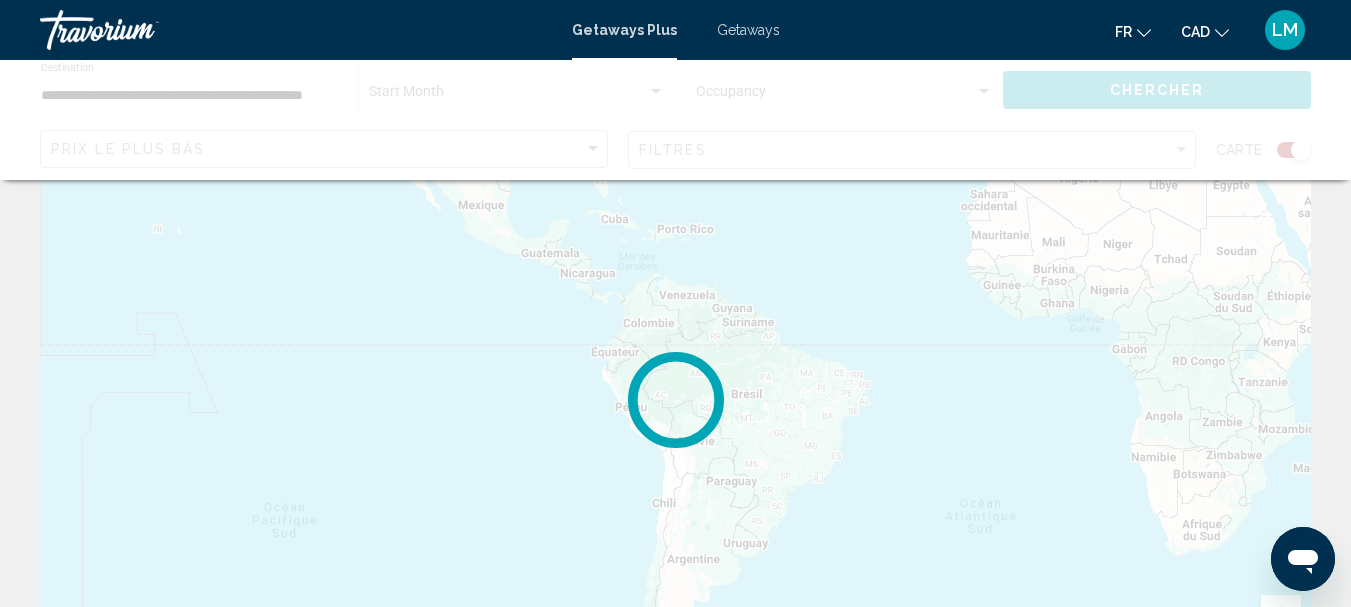 scroll, scrollTop: 0, scrollLeft: 0, axis: both 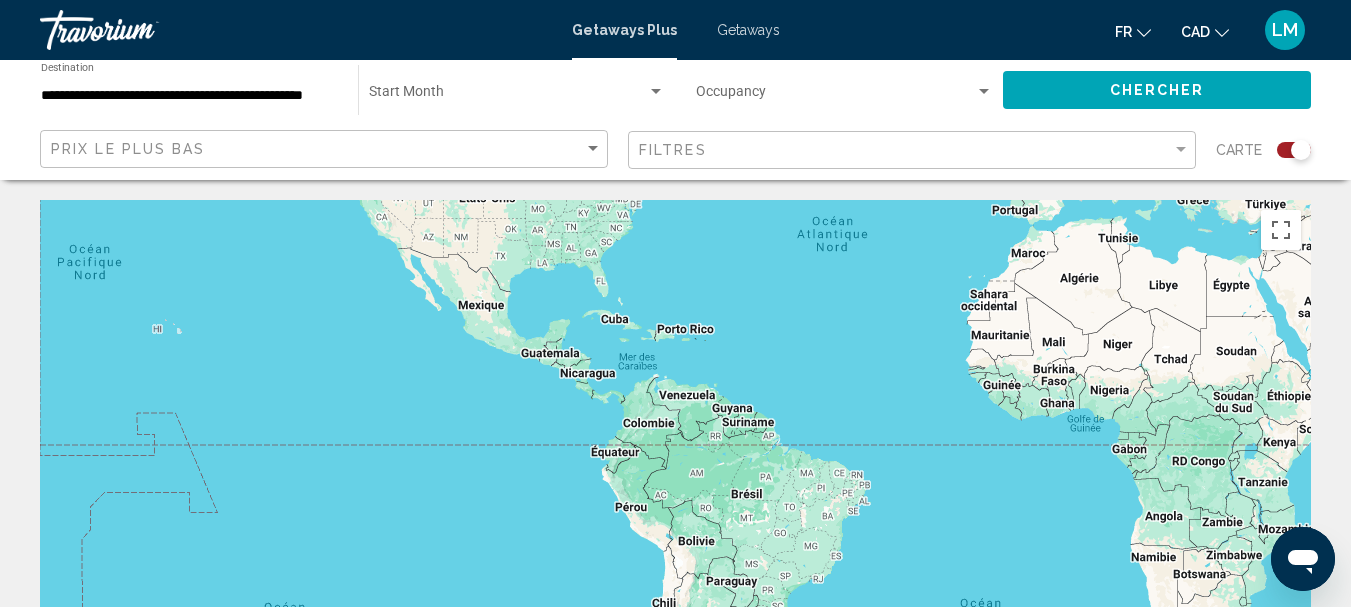 click 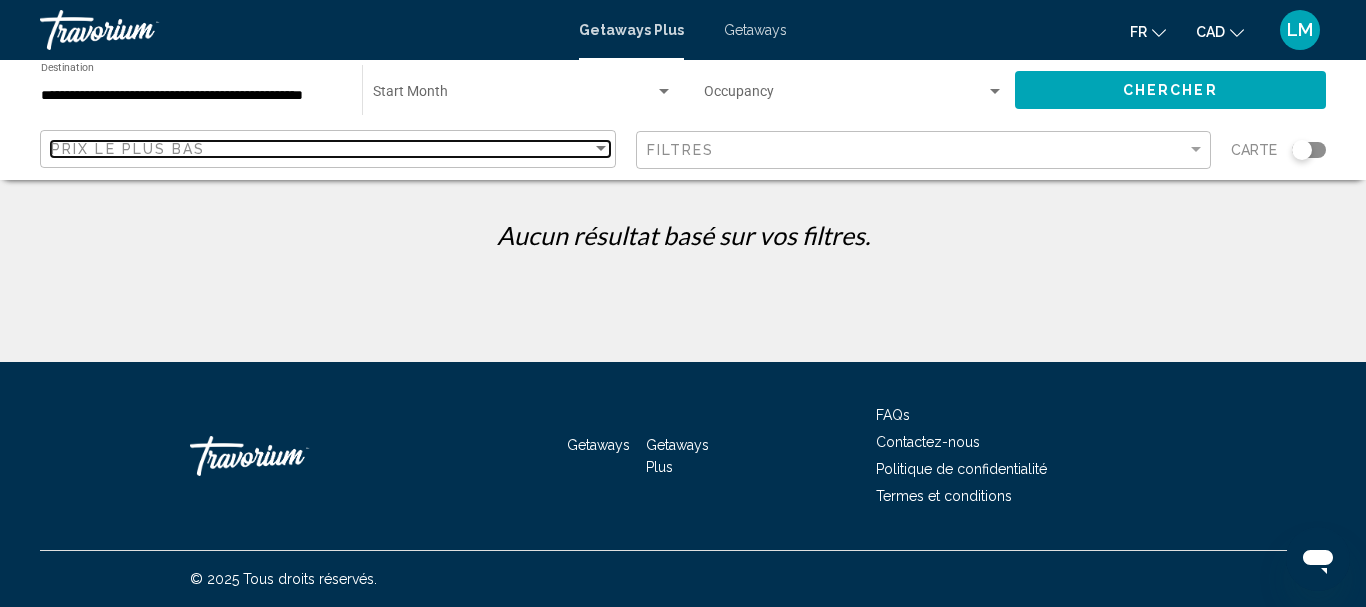 click on "Prix ​​le plus bas" at bounding box center [321, 149] 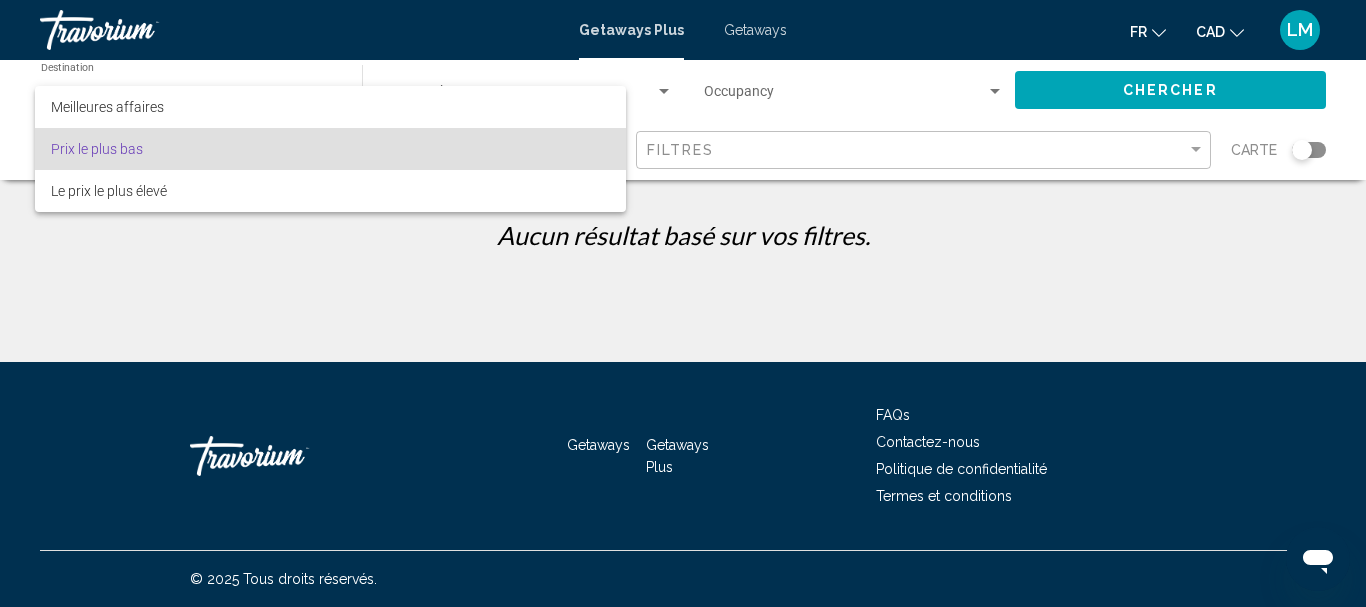 click on "Prix ​​le plus bas" at bounding box center [330, 149] 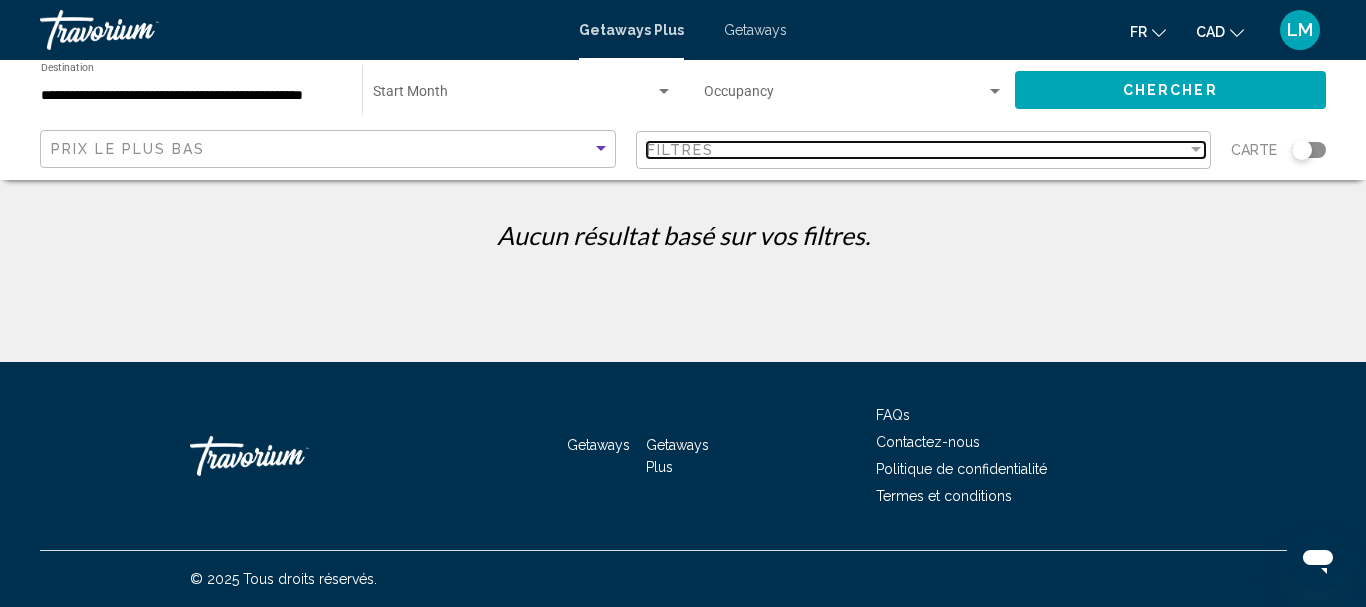 click on "Filtres" at bounding box center (681, 150) 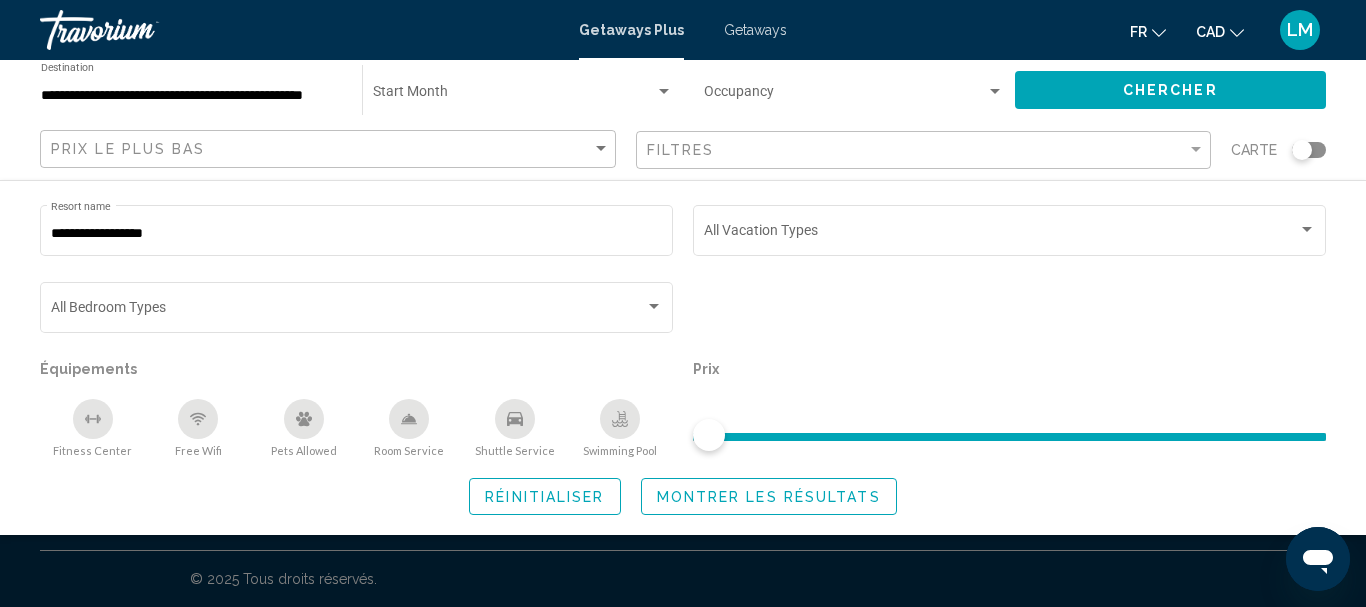 drag, startPoint x: 707, startPoint y: 435, endPoint x: 812, endPoint y: 423, distance: 105.68349 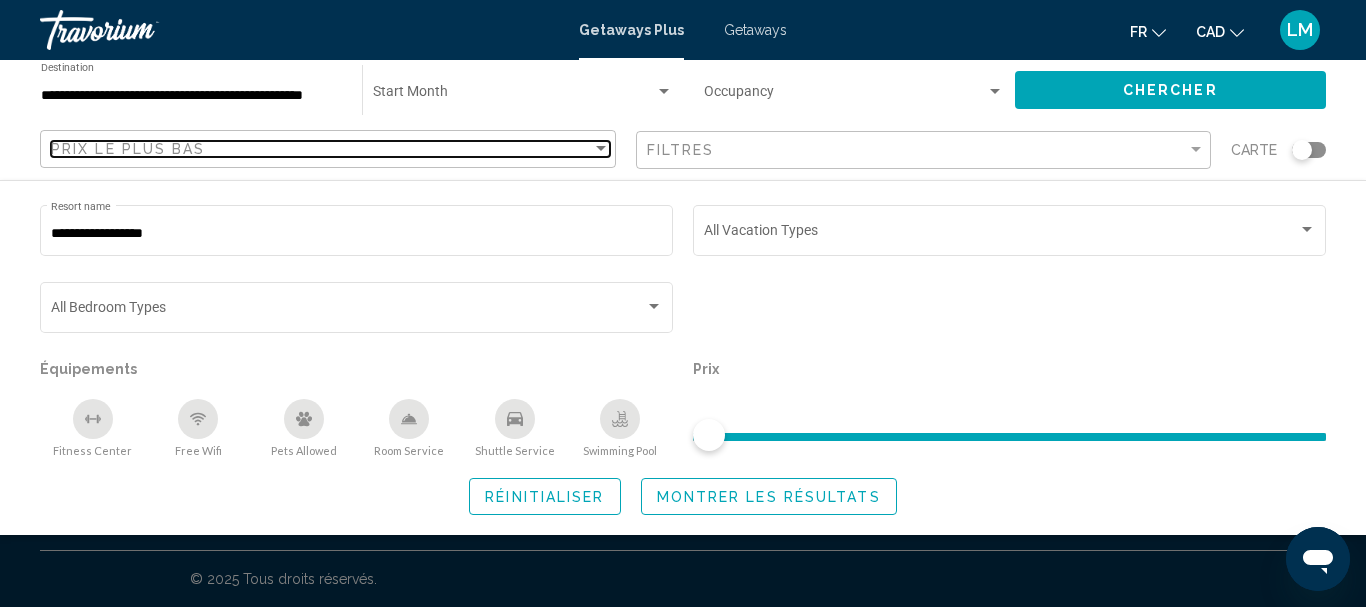 click on "Prix ​​le plus bas" at bounding box center [128, 149] 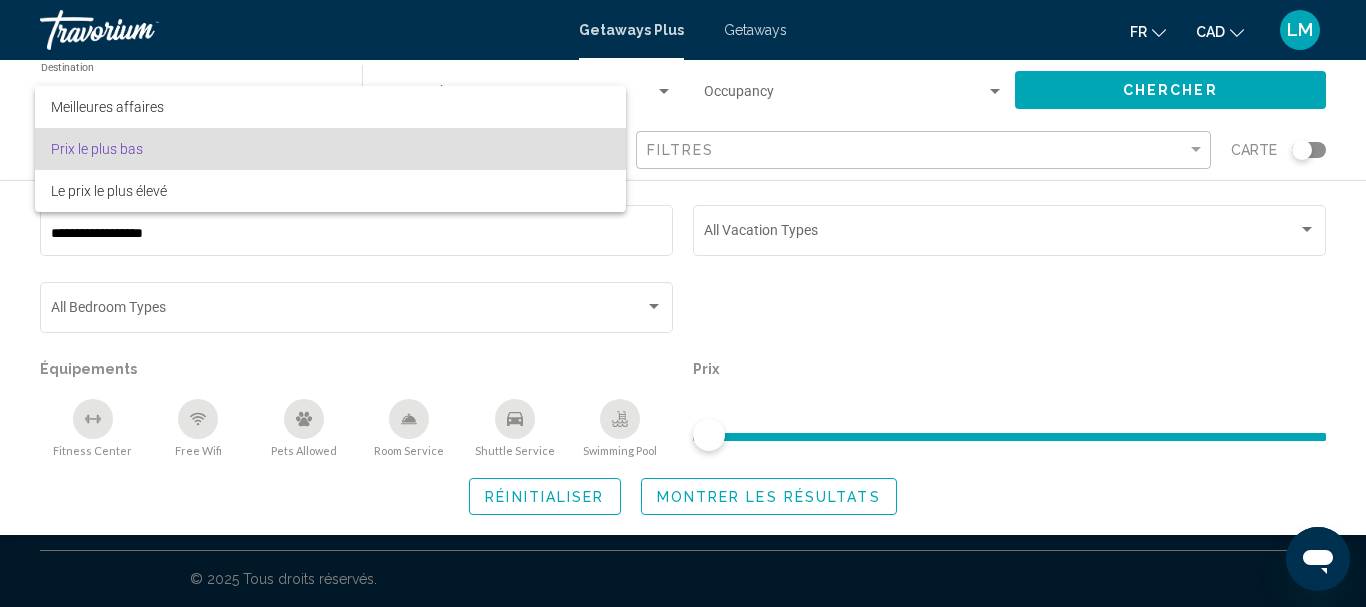click on "Prix ​​le plus bas" at bounding box center (330, 149) 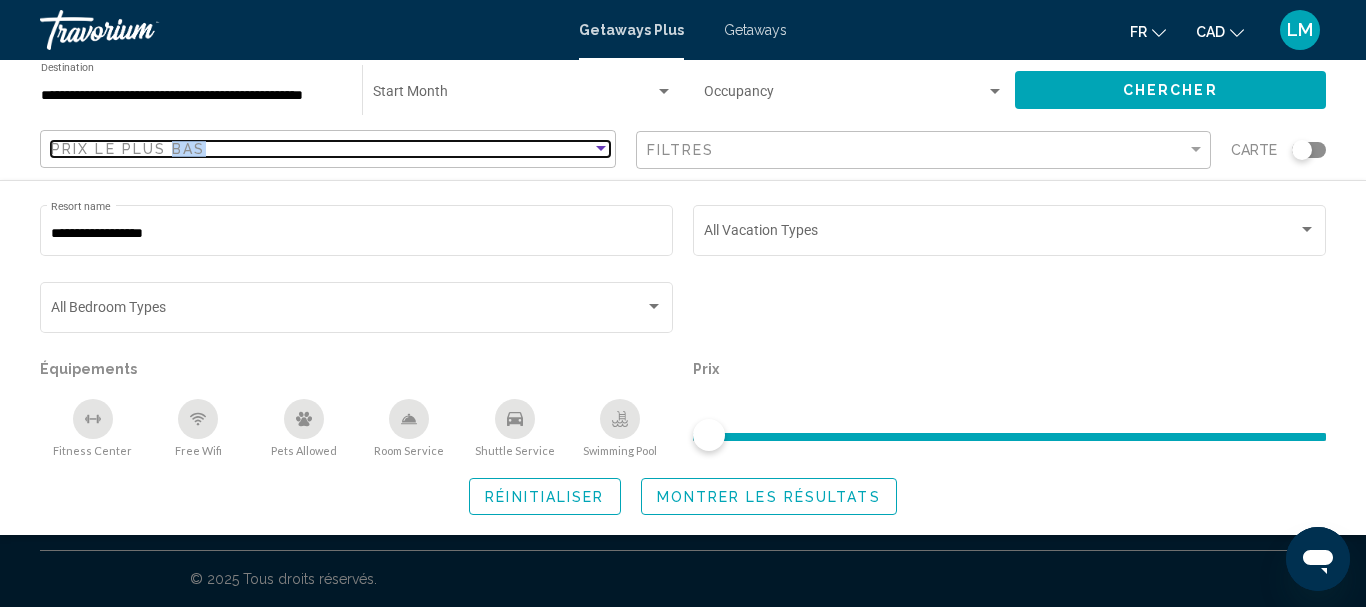 click on "Prix ​​le plus bas" at bounding box center (330, 149) 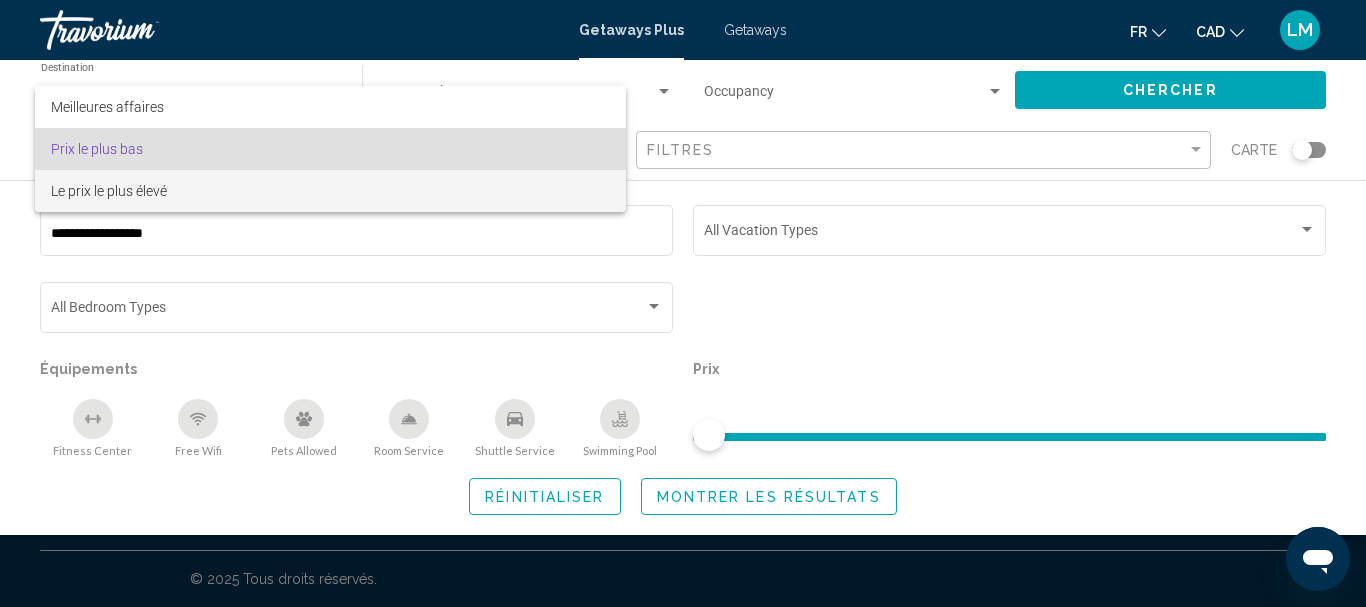 click on "Le prix le plus élevé" at bounding box center (109, 191) 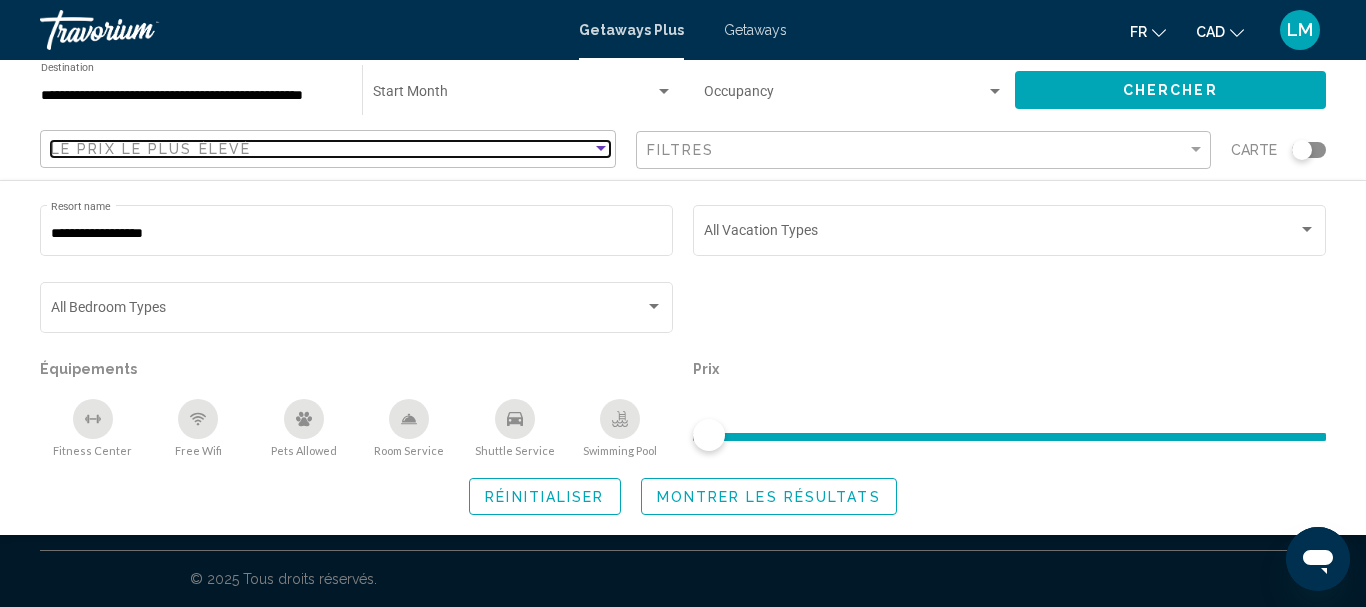 click on "Le prix le plus élevé" at bounding box center (151, 149) 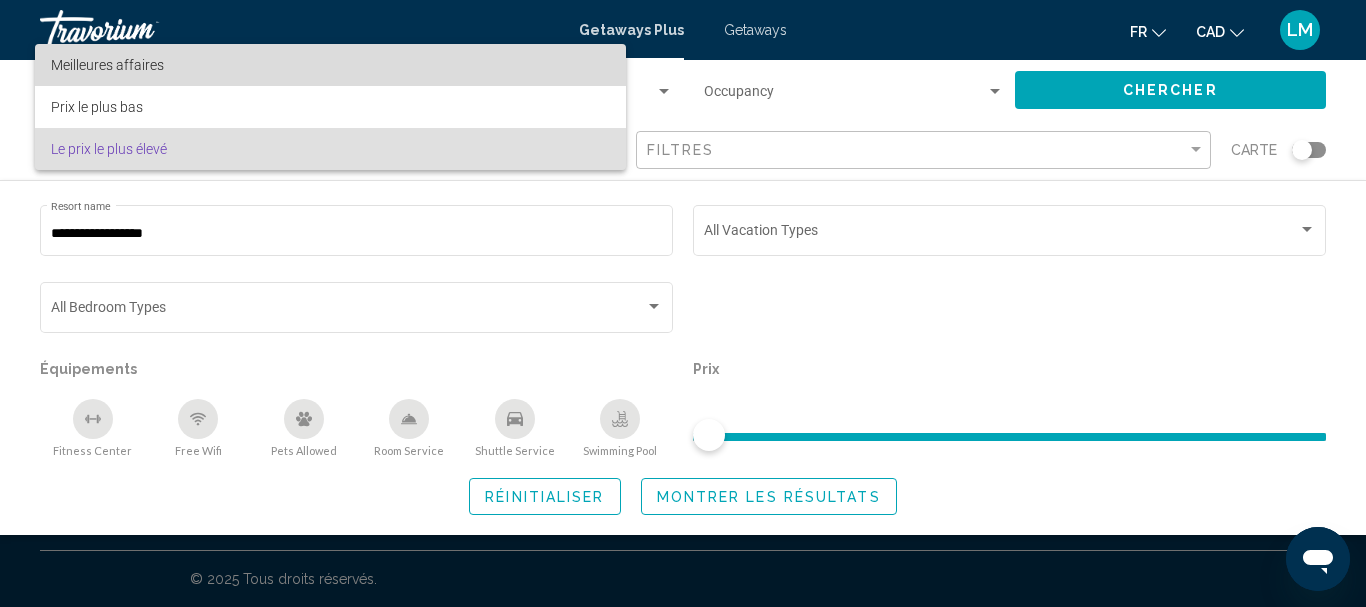 click on "Meilleures affaires" at bounding box center (107, 65) 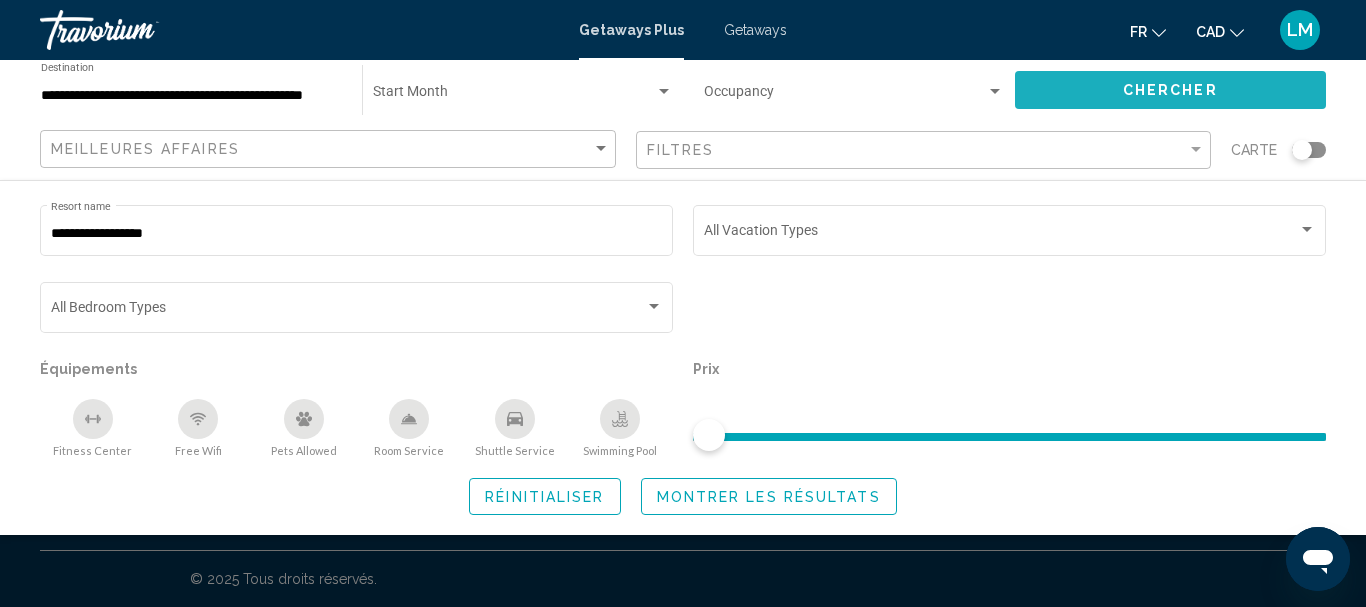 click on "Chercher" 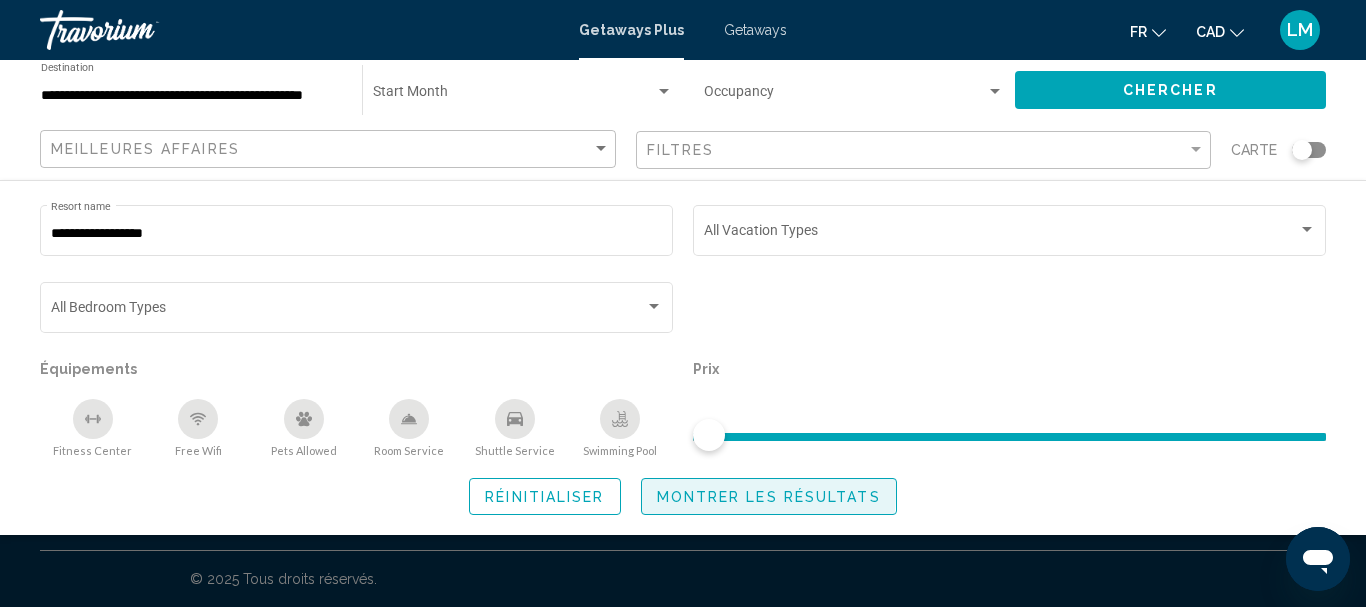 click on "Montrer les résultats" 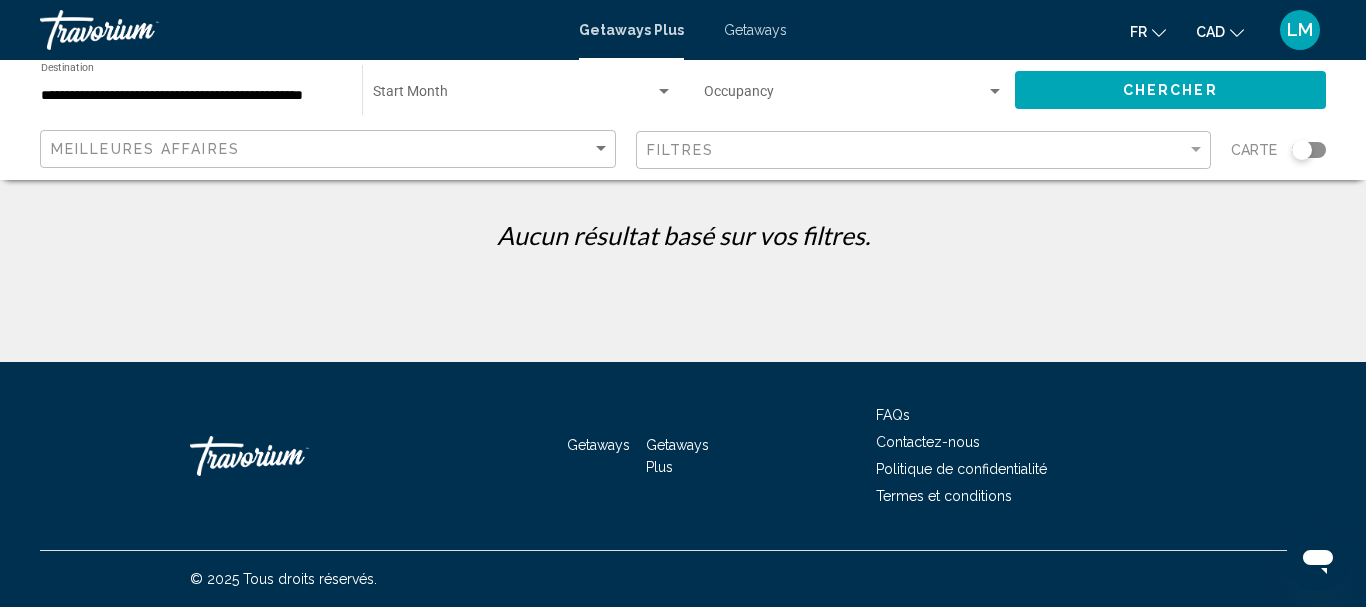 click on "Getaways" at bounding box center (755, 30) 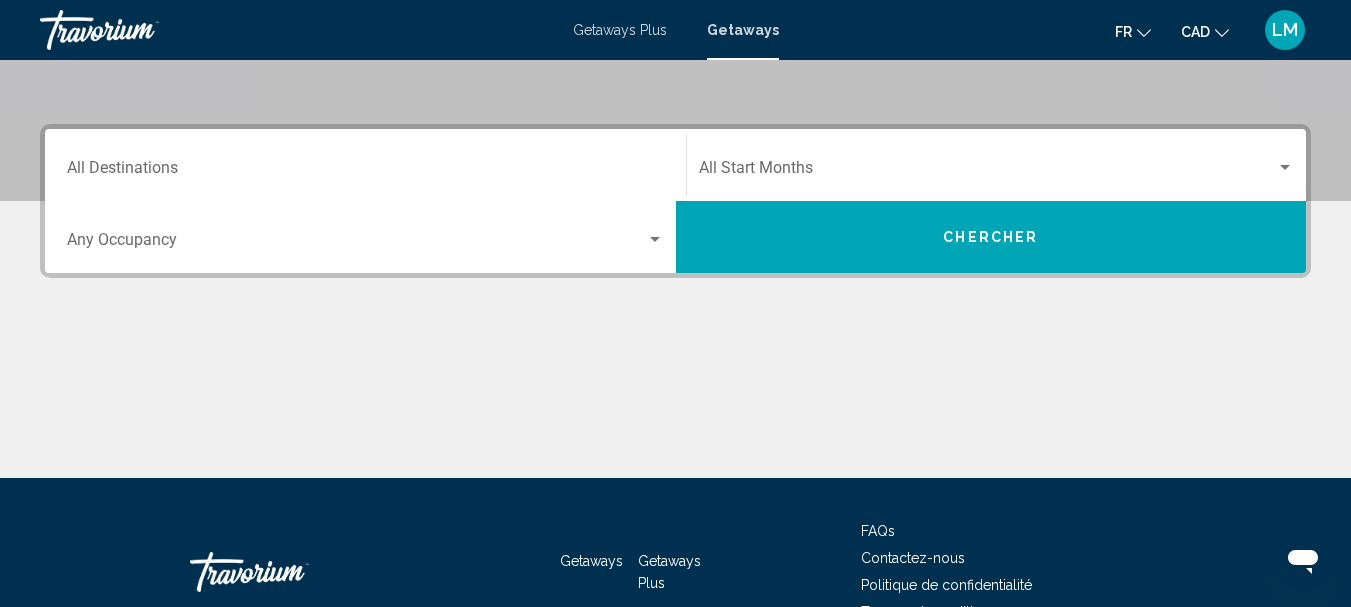 scroll, scrollTop: 400, scrollLeft: 0, axis: vertical 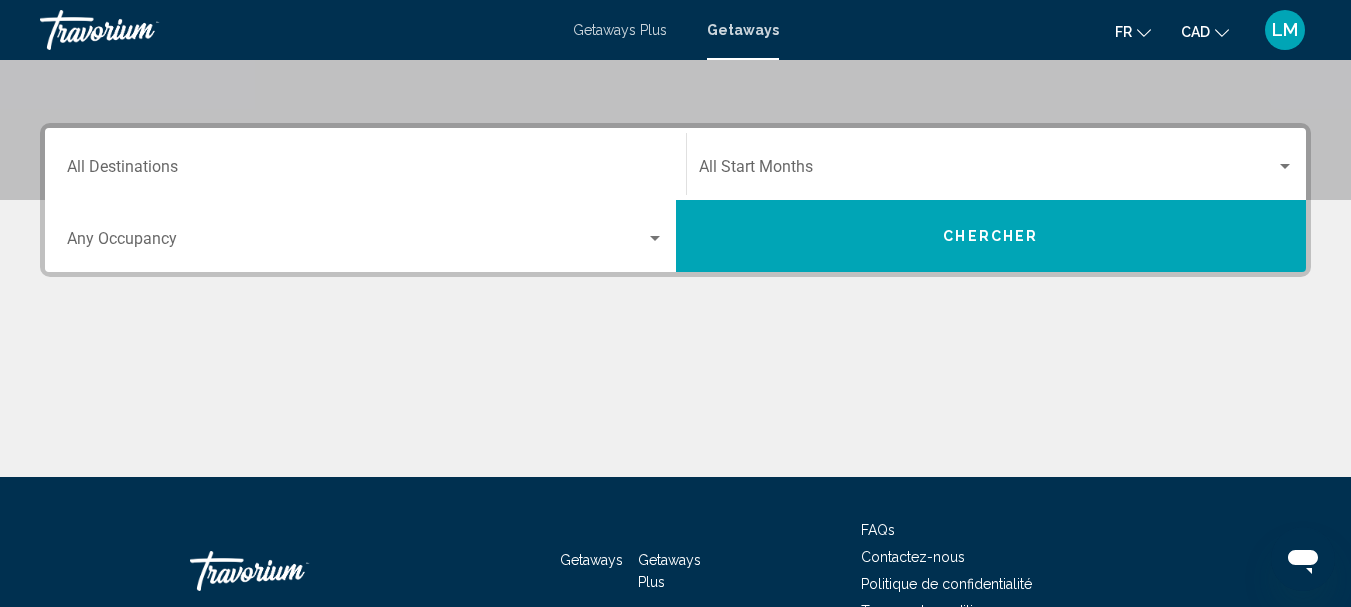 click on "Destination All Destinations" at bounding box center (365, 164) 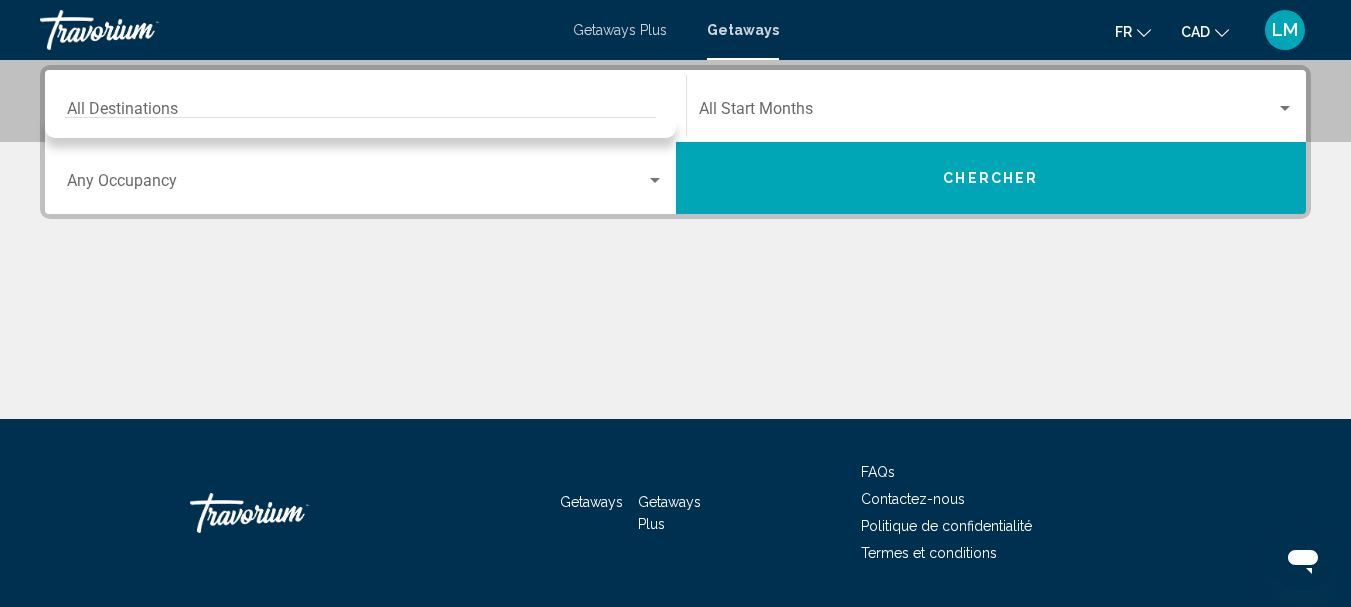 click on "Getaways Plus" at bounding box center [669, 513] 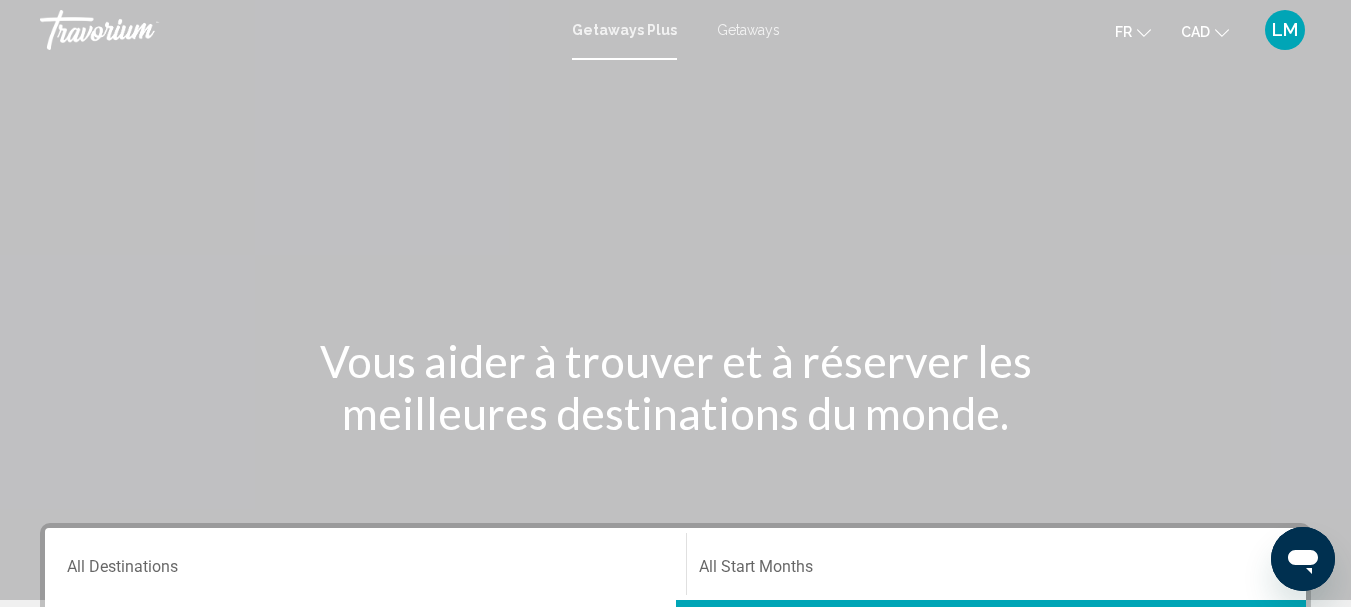 scroll, scrollTop: 300, scrollLeft: 0, axis: vertical 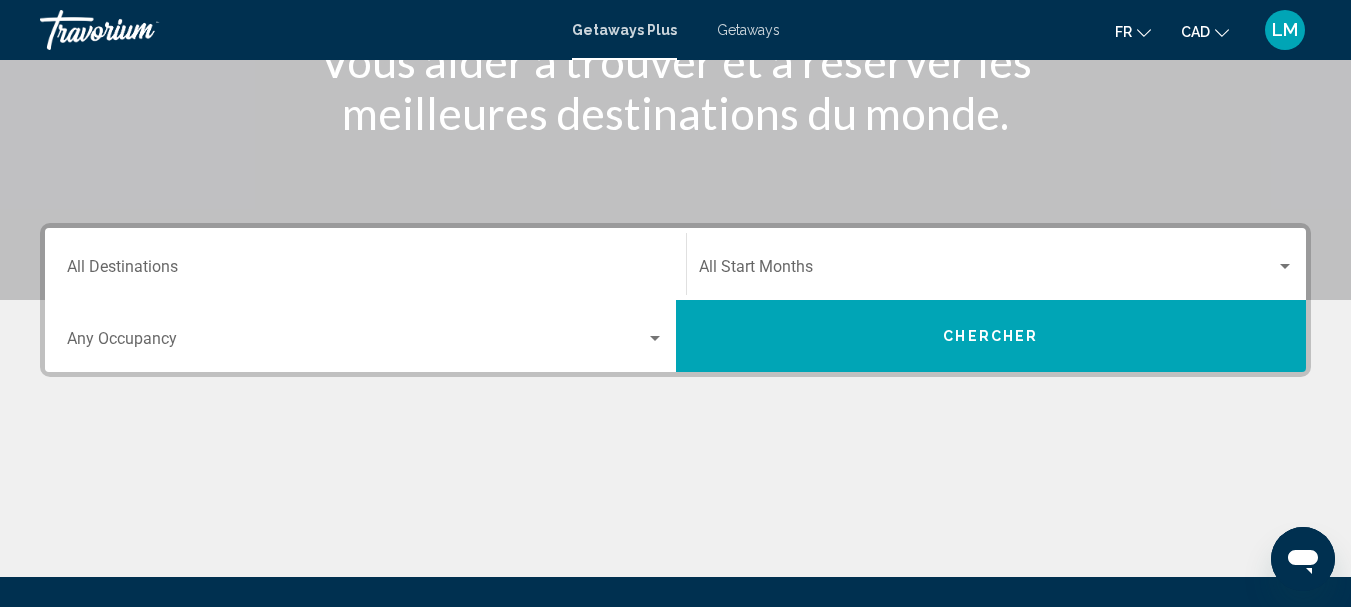 click 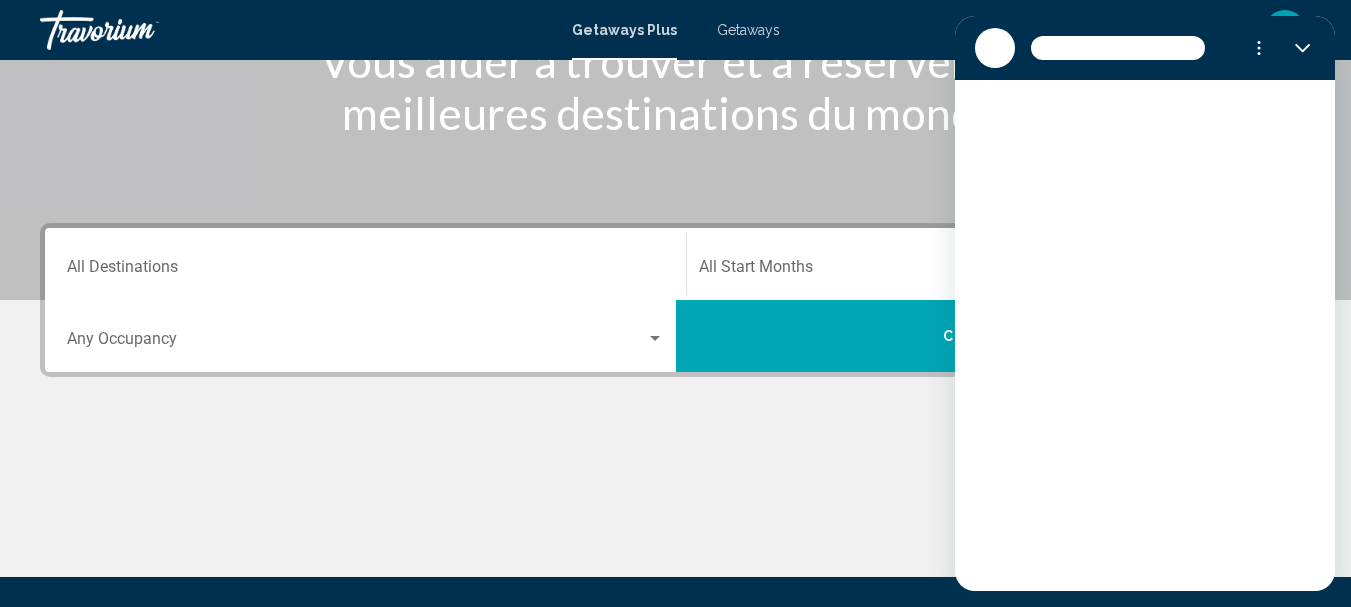 scroll, scrollTop: 0, scrollLeft: 0, axis: both 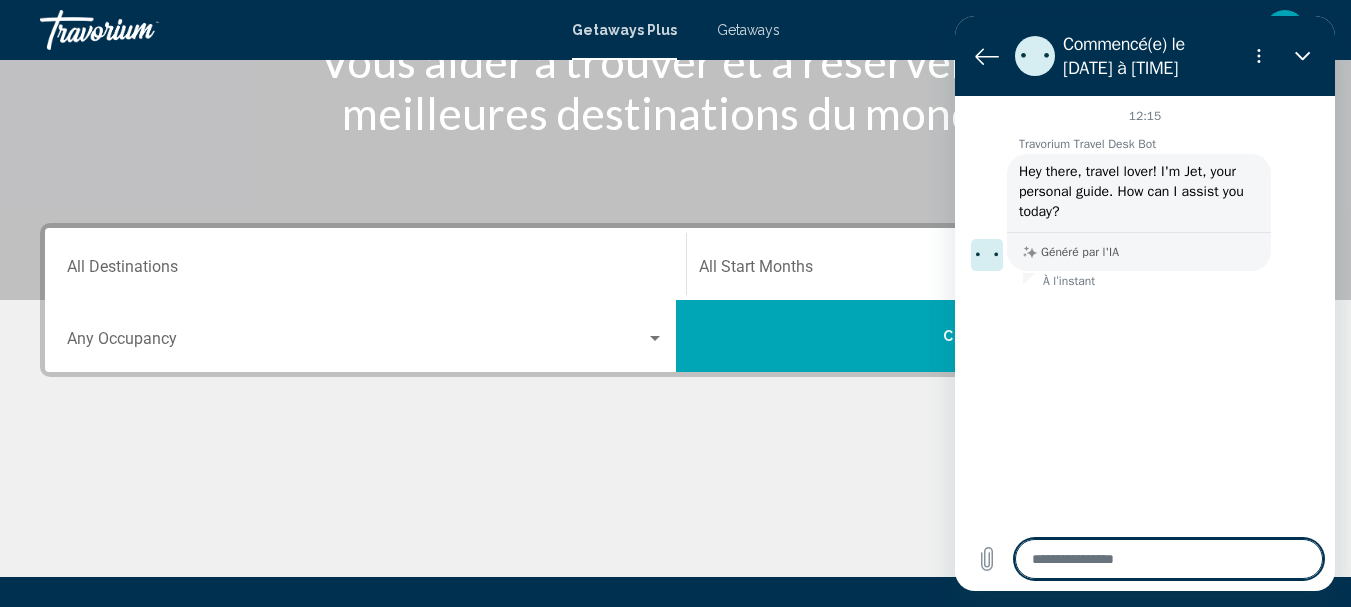 click at bounding box center [1169, 559] 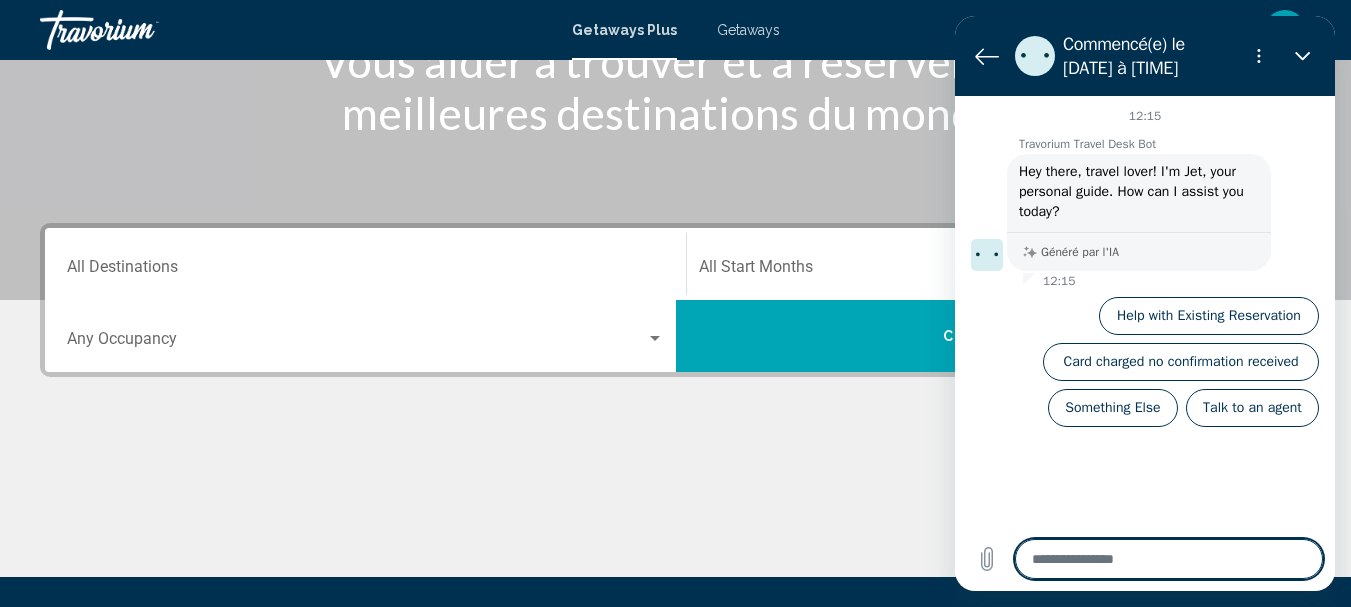 type on "*" 